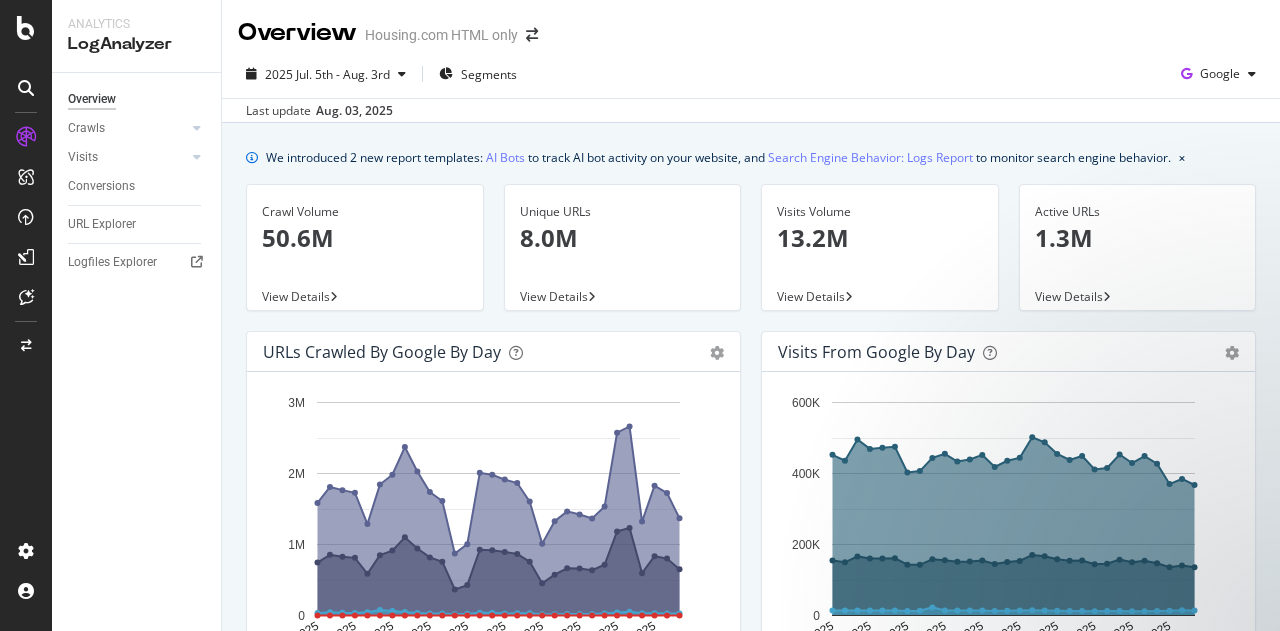 scroll, scrollTop: 0, scrollLeft: 0, axis: both 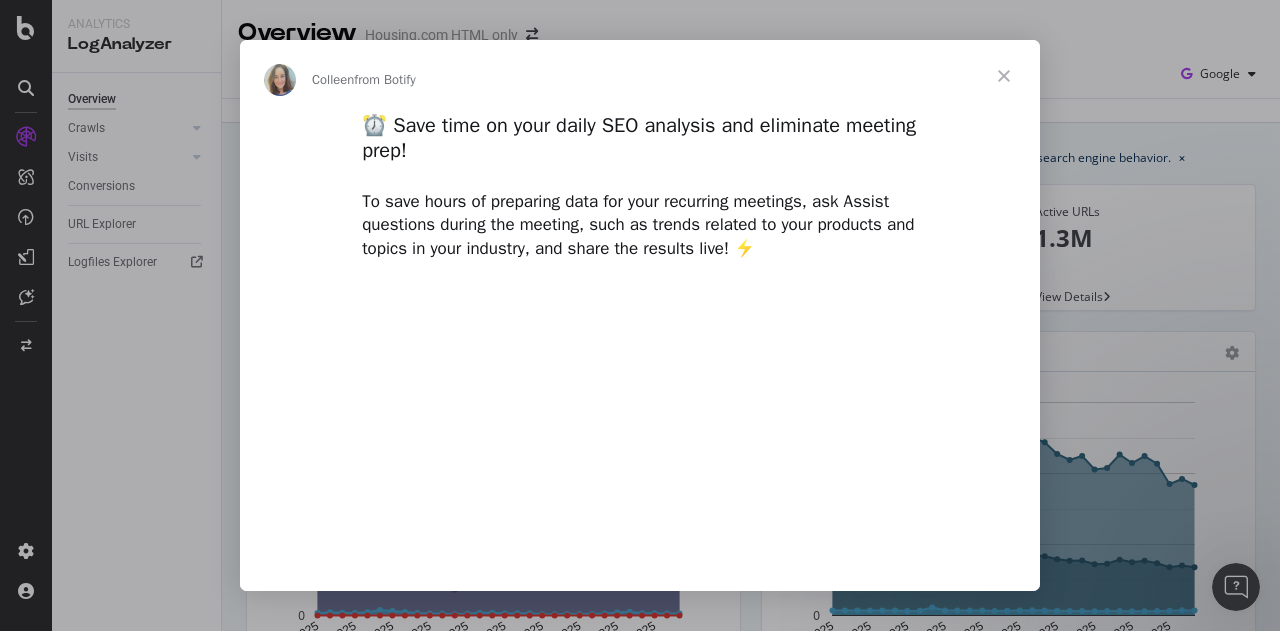 click at bounding box center (1004, 76) 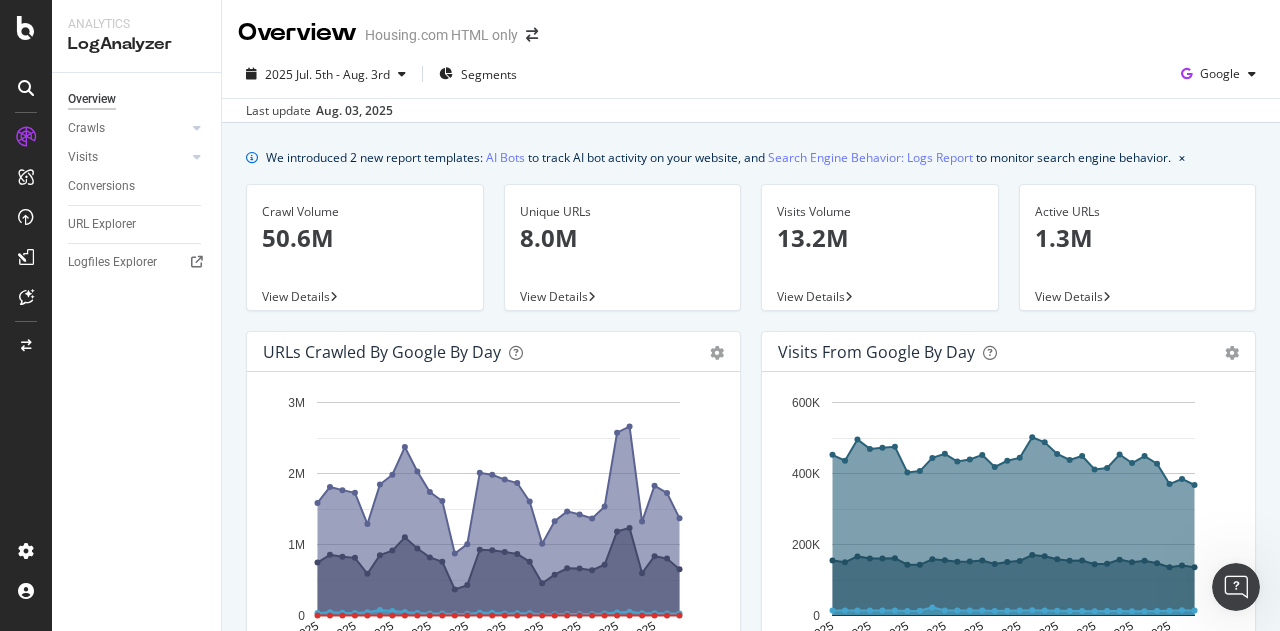click on "View Details" at bounding box center (296, 296) 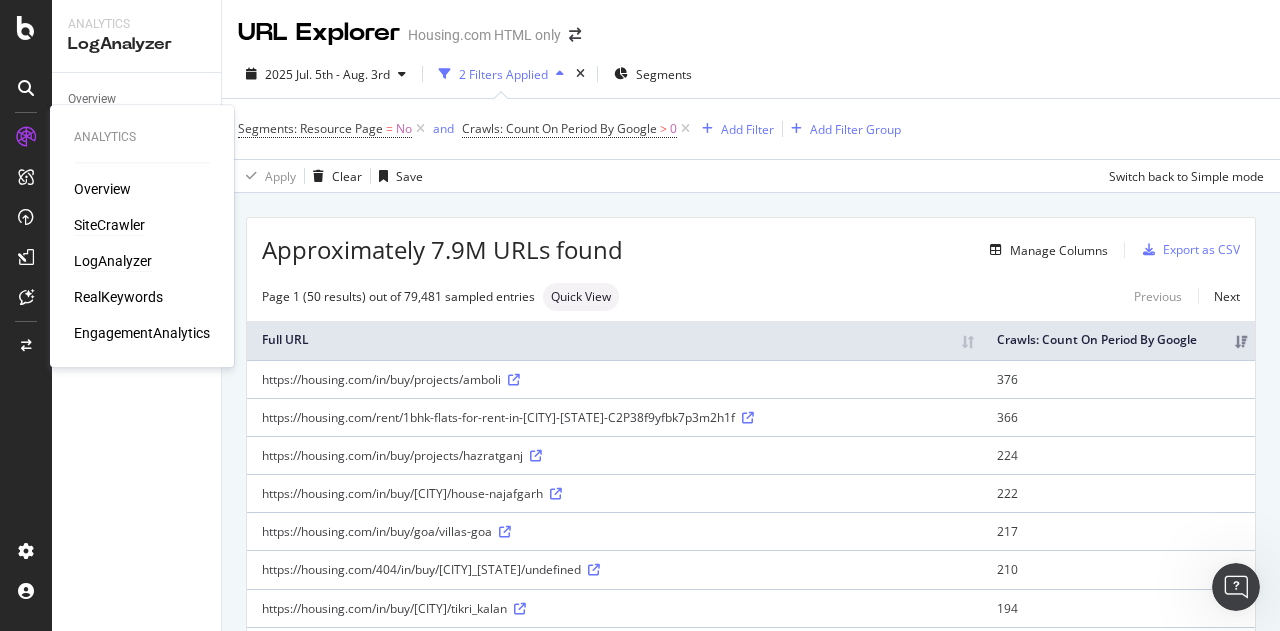 click on "SiteCrawler" at bounding box center [109, 225] 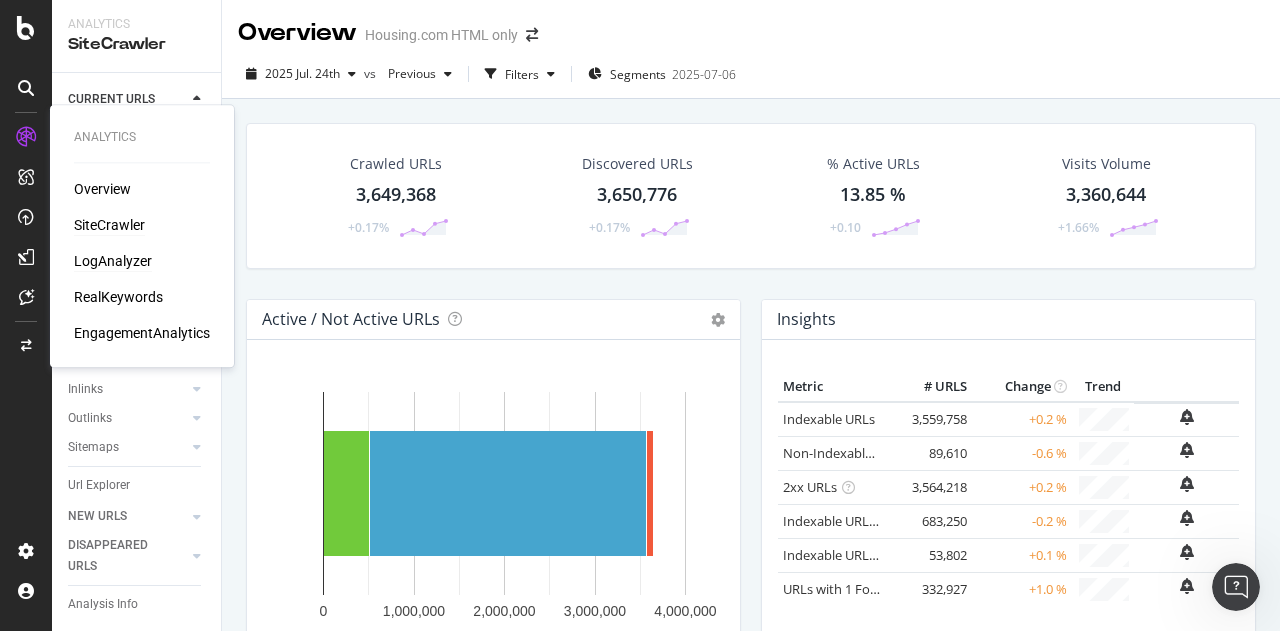 click on "LogAnalyzer" at bounding box center [113, 261] 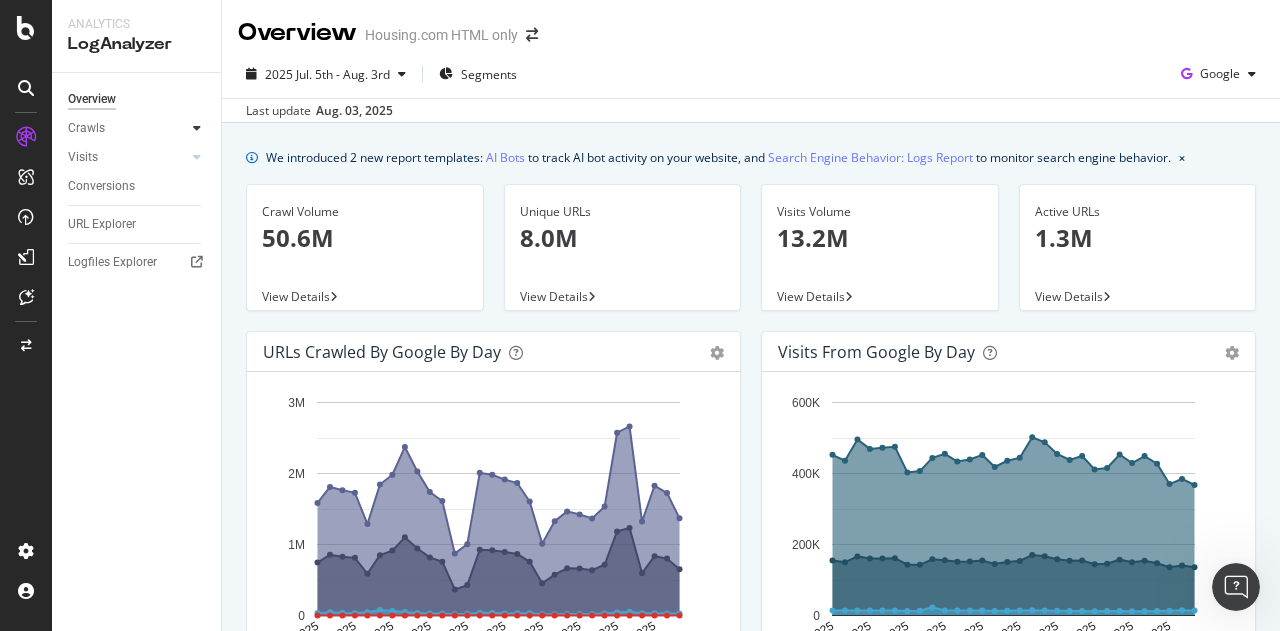 click at bounding box center (197, 128) 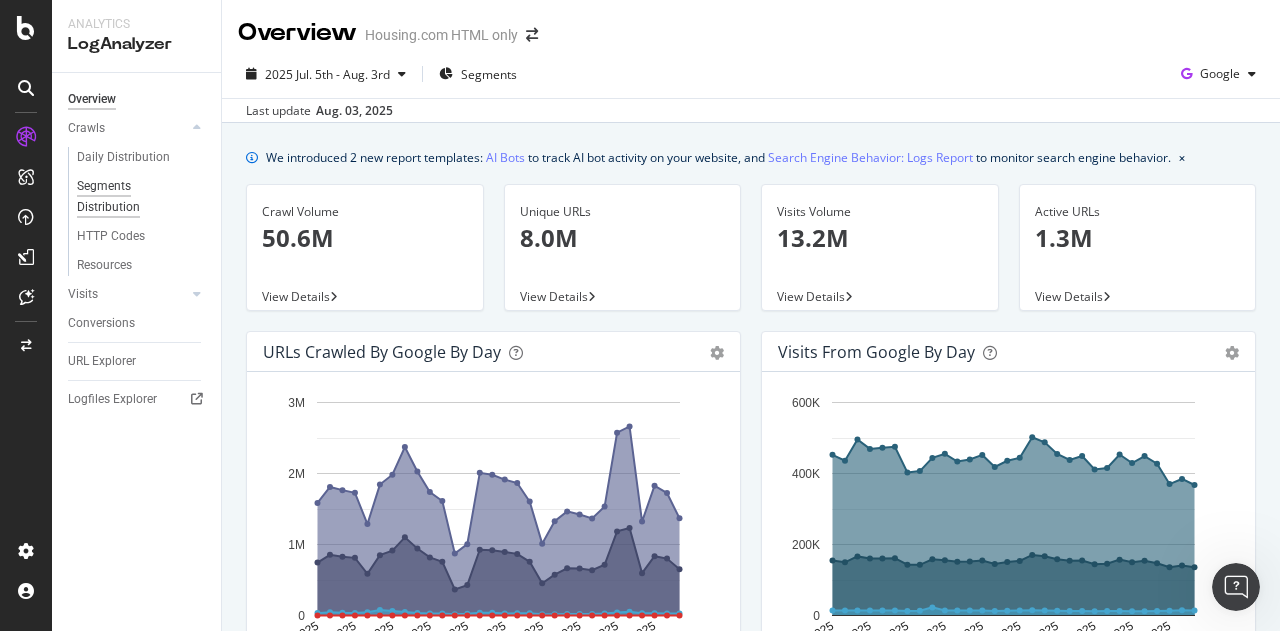 click on "Segments Distribution" at bounding box center [132, 197] 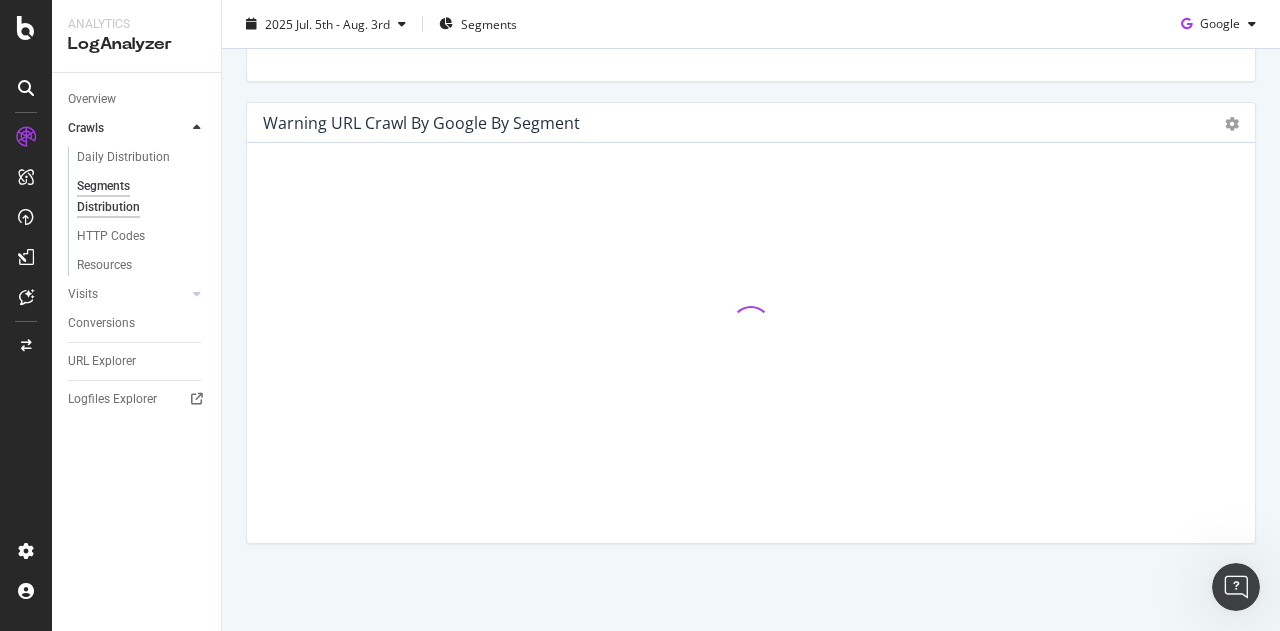 scroll, scrollTop: 345, scrollLeft: 0, axis: vertical 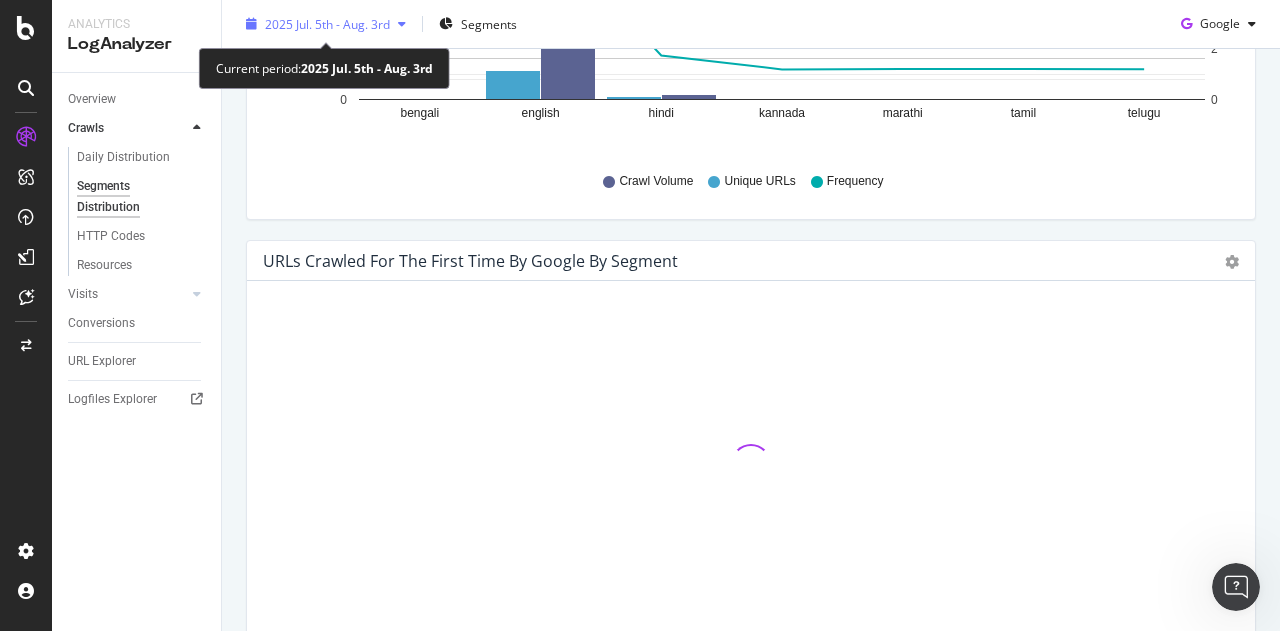click on "2025 Jul. 5th - Aug. 3rd" at bounding box center (327, 23) 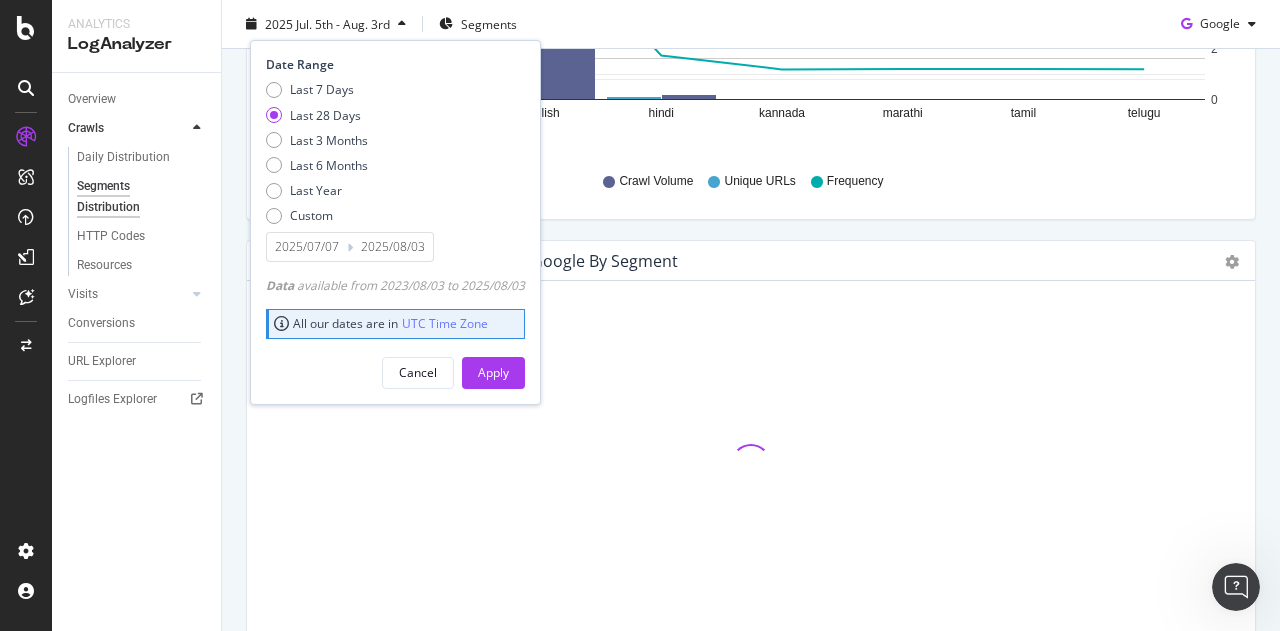 click on "Last 7 Days Last 28 Days Last 3 Months Last 6 Months Last Year Custom" at bounding box center (317, 156) 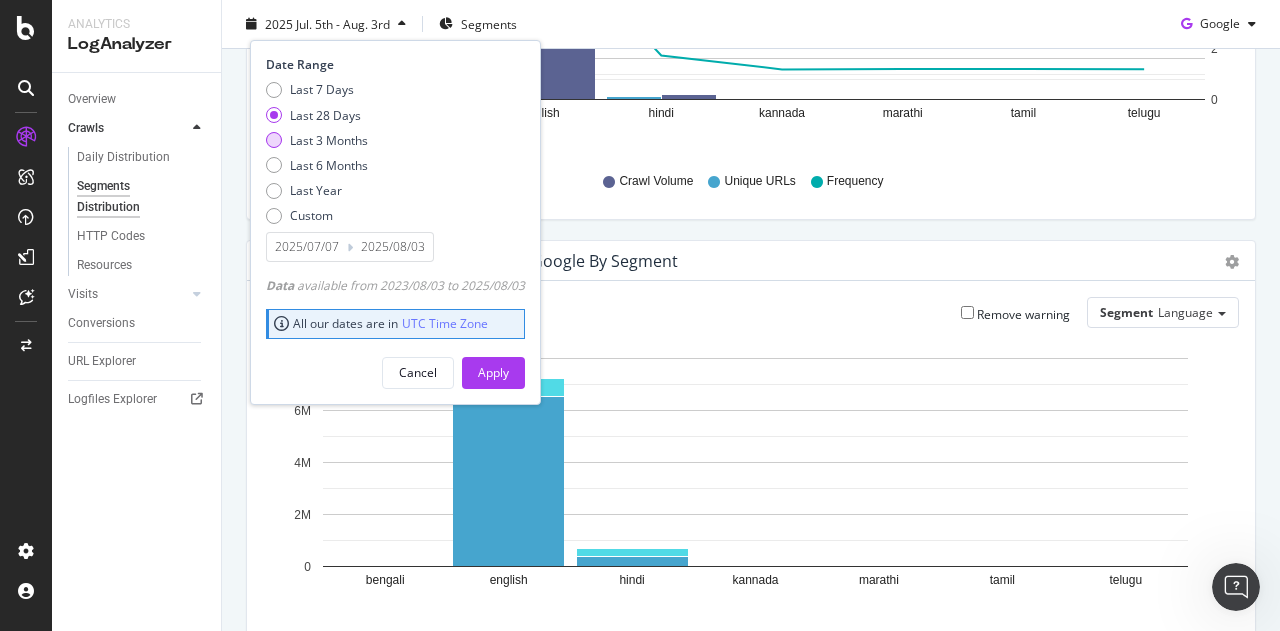 click on "Last 3 Months" at bounding box center [329, 139] 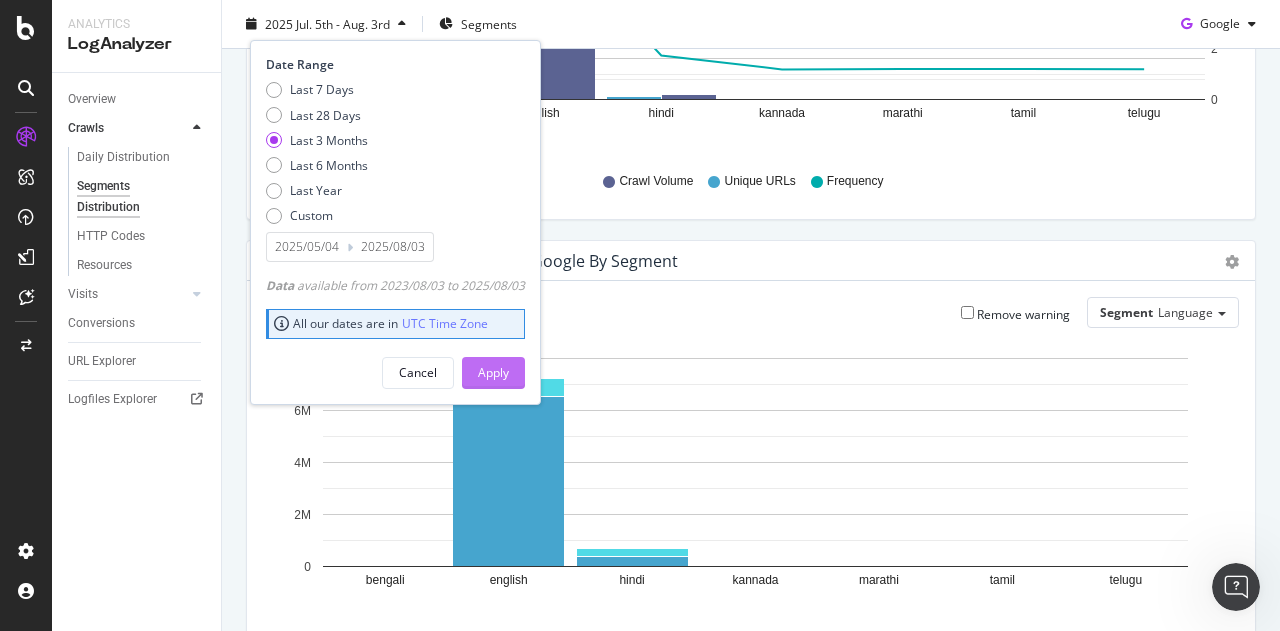 click on "Apply" at bounding box center (493, 372) 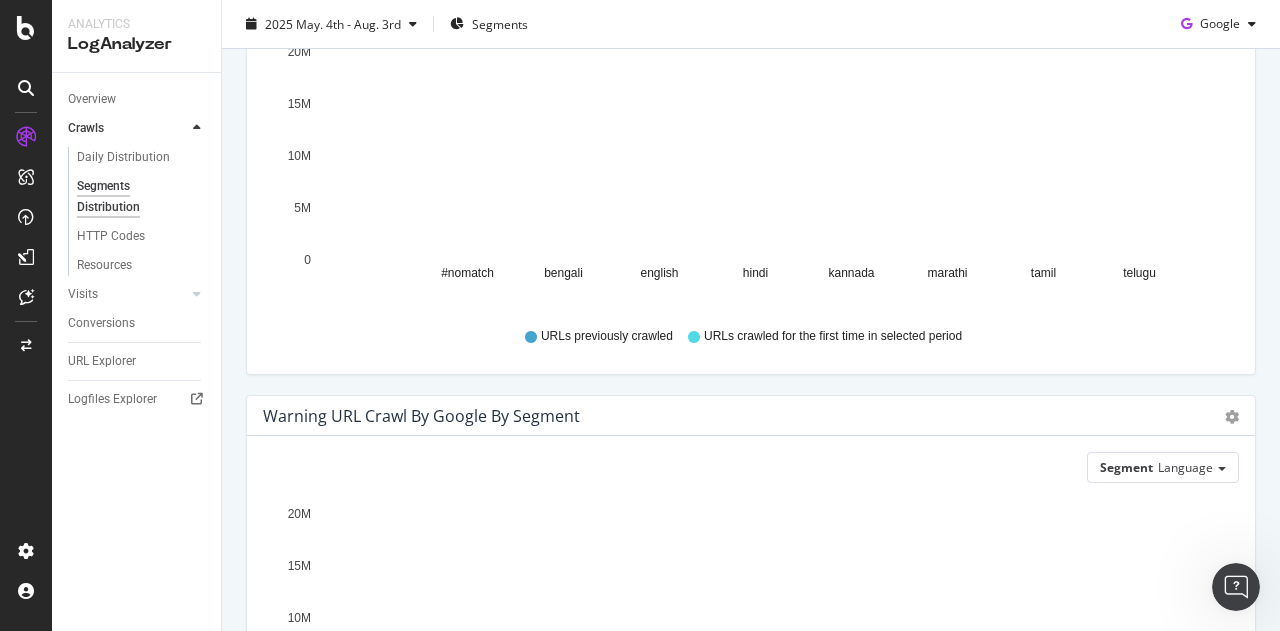 scroll, scrollTop: 445, scrollLeft: 0, axis: vertical 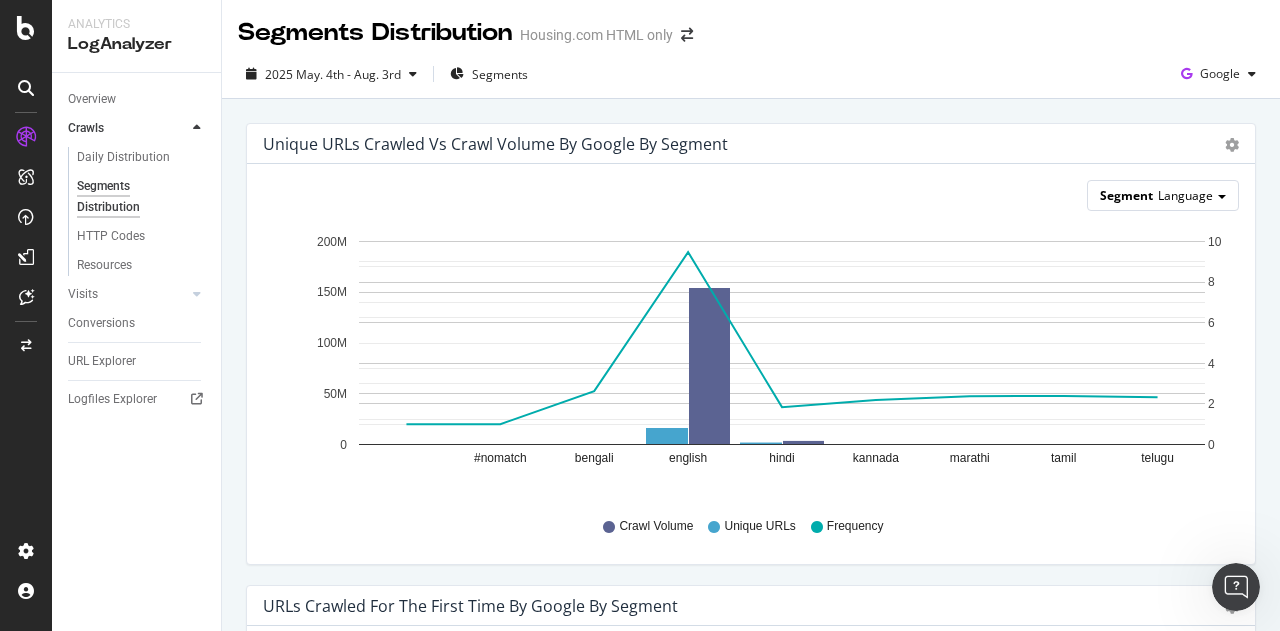 click on "Language" at bounding box center [1185, 195] 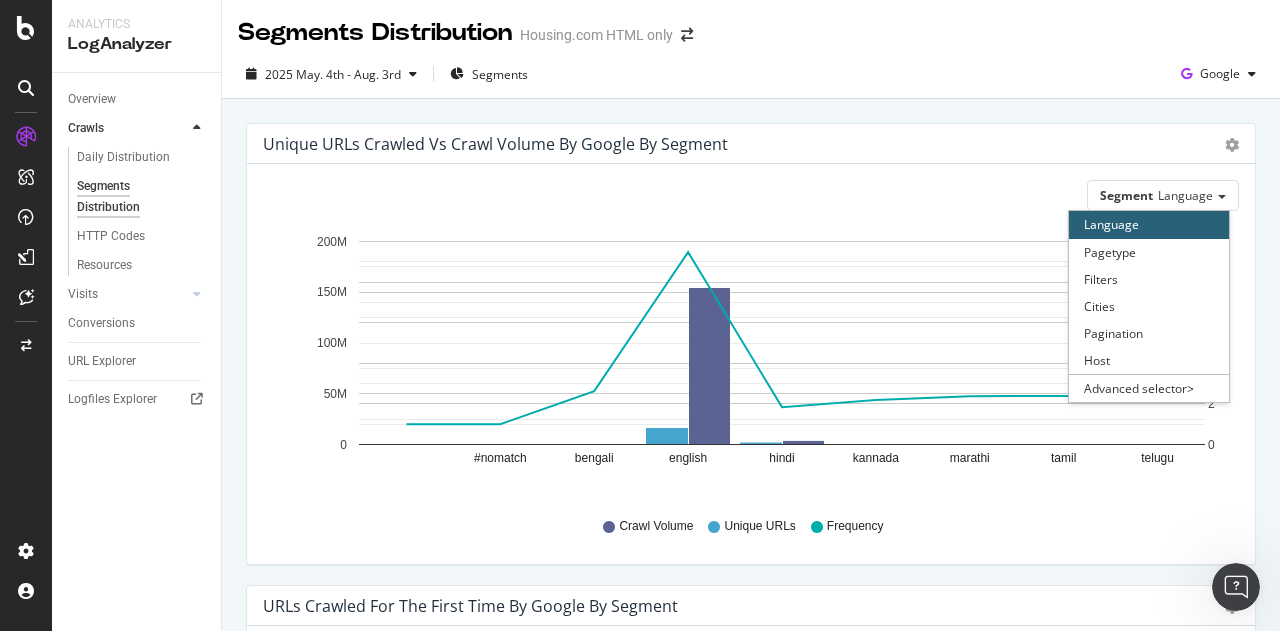 click on "Segment Language Language Pagetype Filters Cities Pagination Host Advanced selector  >" at bounding box center (751, 195) 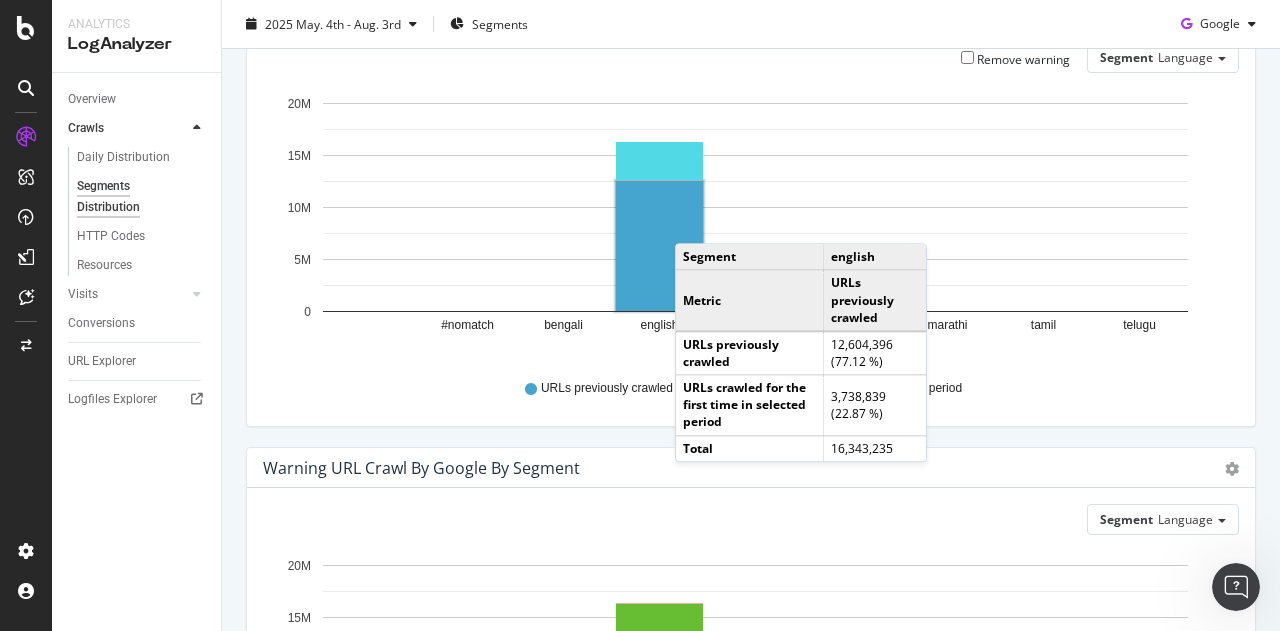 scroll, scrollTop: 800, scrollLeft: 0, axis: vertical 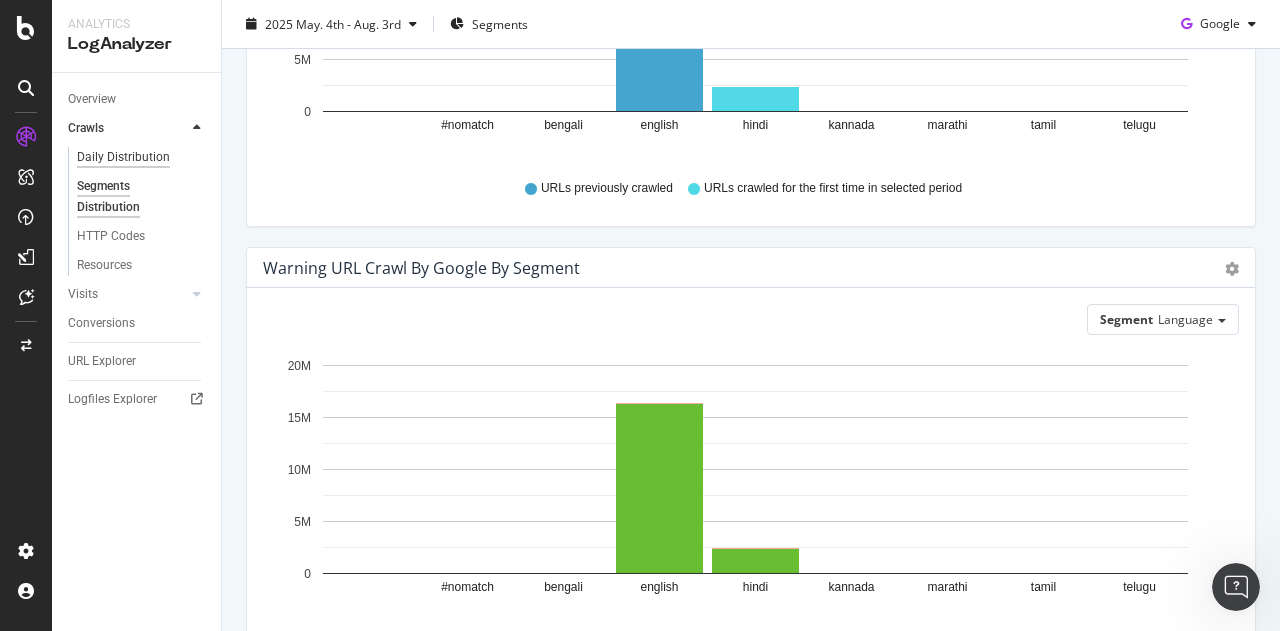 click on "Daily Distribution" at bounding box center (123, 157) 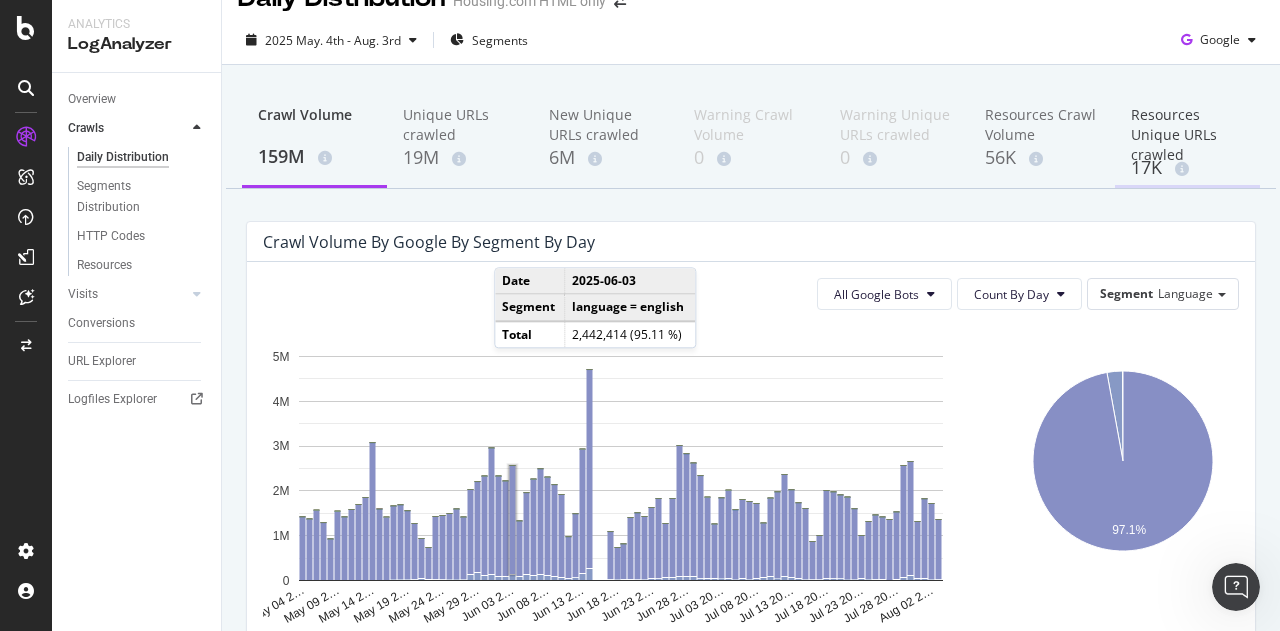 scroll, scrollTop: 0, scrollLeft: 0, axis: both 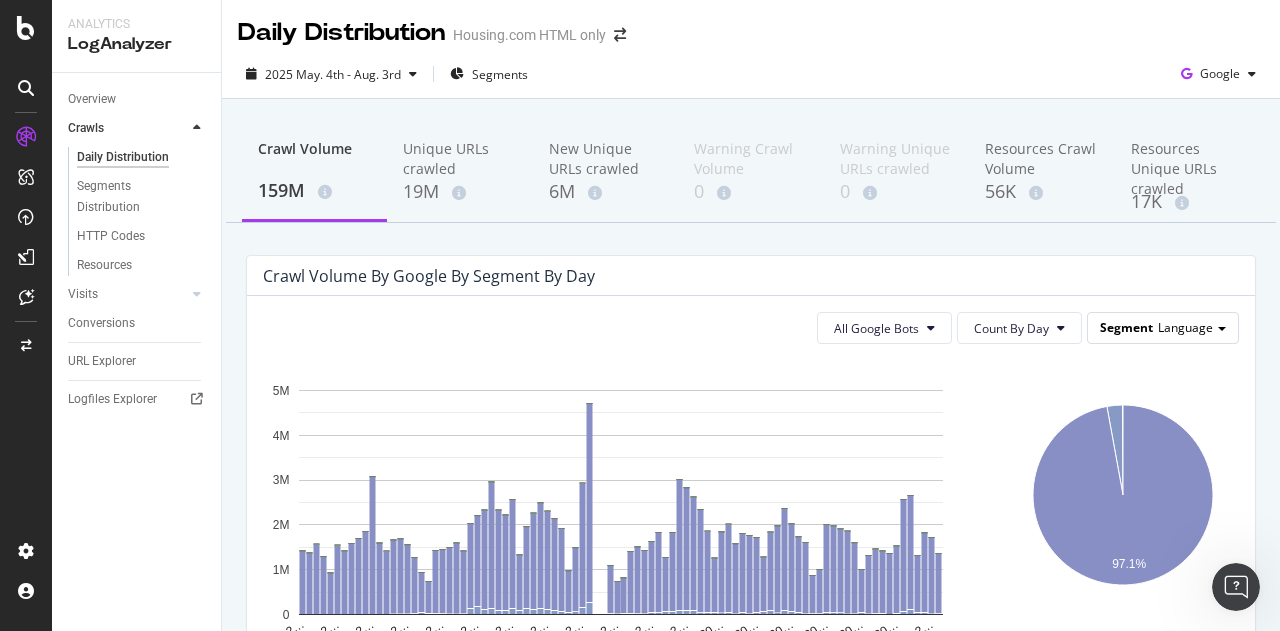click on "Language" at bounding box center [1185, 327] 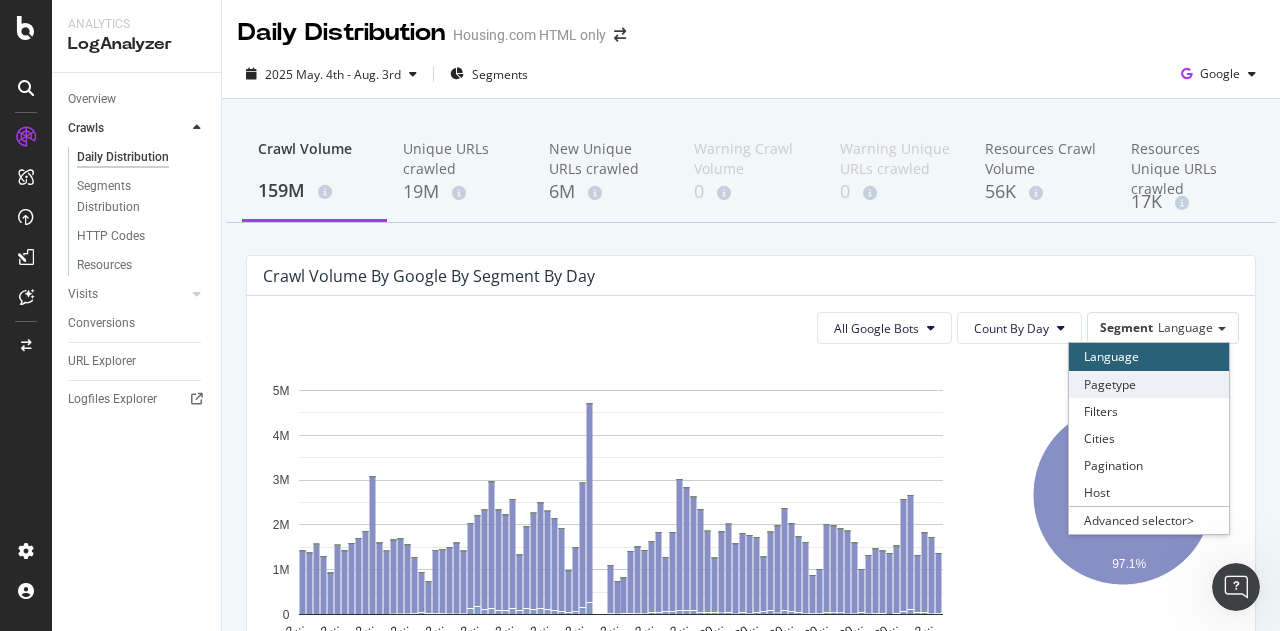 click on "Pagetype" at bounding box center [1149, 384] 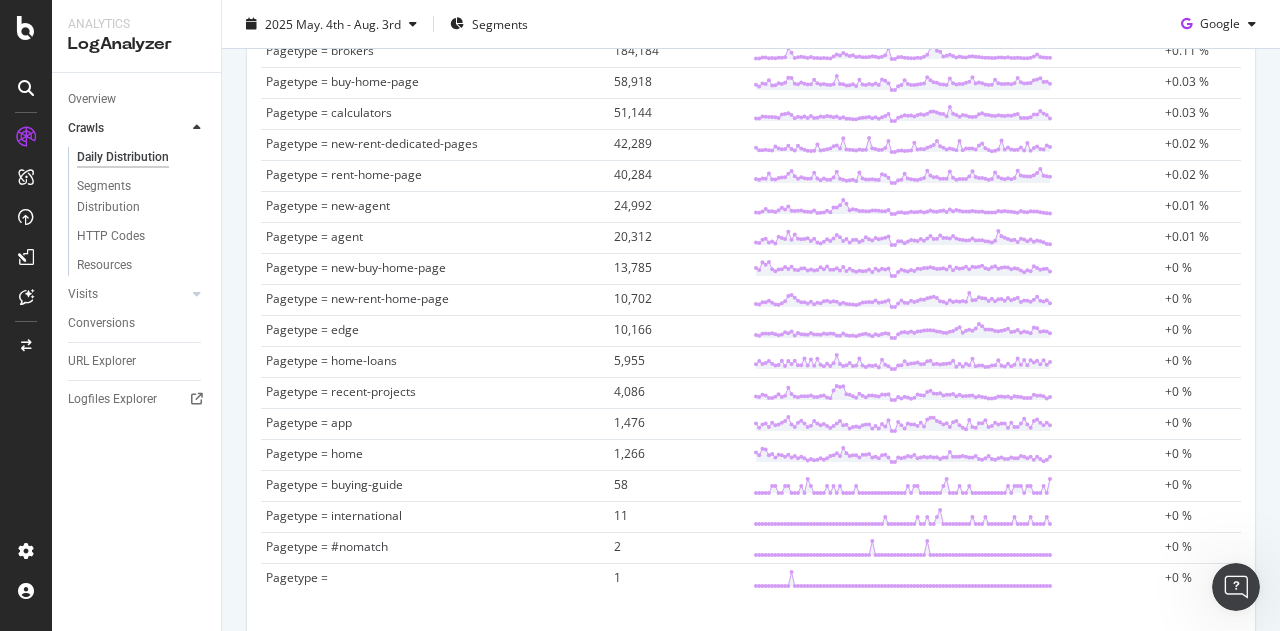 scroll, scrollTop: 1682, scrollLeft: 0, axis: vertical 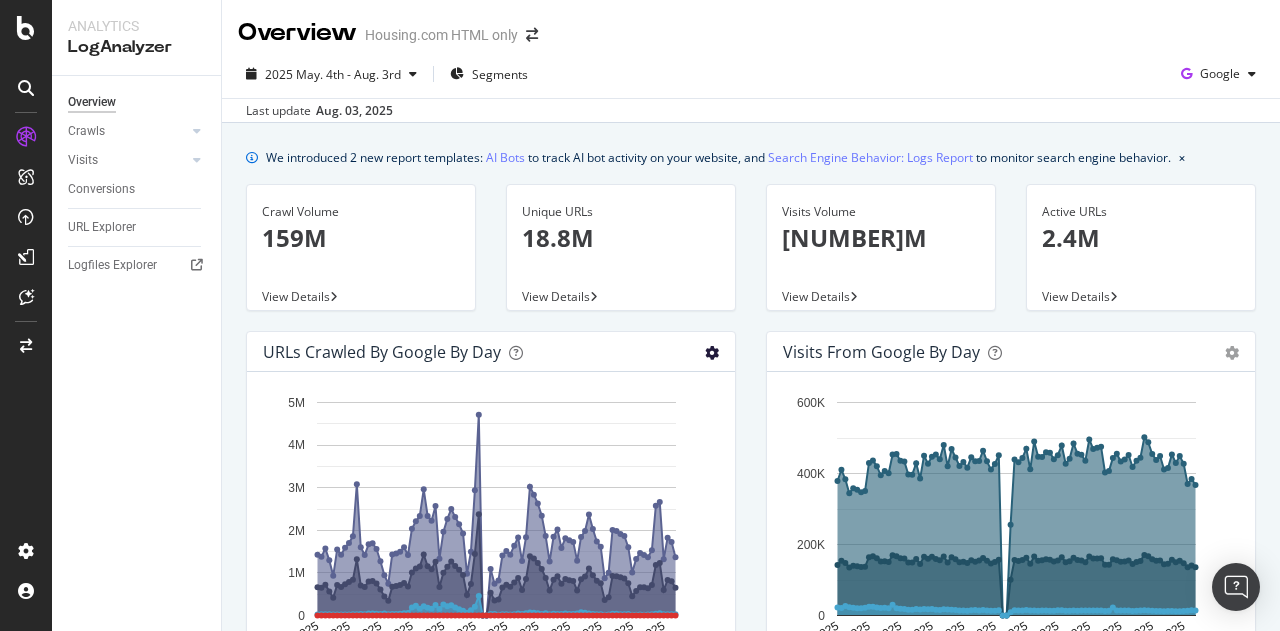 click at bounding box center (712, 353) 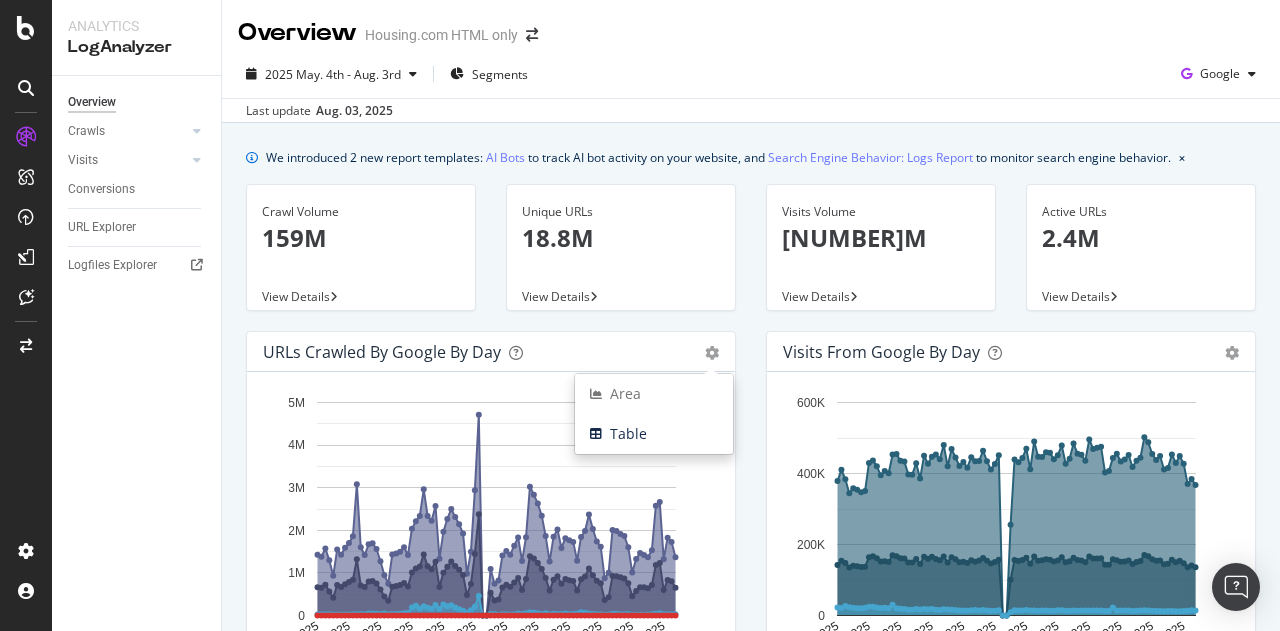 click on "URLs Crawled by Google by day Area Table Hold CTRL while clicking to filter the report. May 04 2025 May 12 2025 May 20 2025 May 28 2025 Jun 05 2025 Jun 13 2025 Jun 21 2025 Jun 29 2025 Jul 07 2025 Jul 15 2025 Jul 23 2025 Jul 31 2025 0 1M 2M 3M 4M 5M Date Crawl Volume Unique URLs New URLs Warning Crawl May 04 2025 1,424,364 662,601 25,068 0 May 05 2025 1,377,600 649,094 30,771 0 May 06 2025 1,574,387 720,920 29,990 0 May 07 2025 1,294,053 566,298 29,702 0 May 08 2025 931,118 418,836 21,630 0 May 09 2025 1,551,384 717,190 25,727 0 May 10 2025 1,423,474 669,069 22,741 0 May 11 2025 1,591,783 734,874 24,517 0 May 12 2025 1,700,086 783,568 23,547 0 May 13 2025 1,858,515 838,712 28,208 0 May 14 2025 3,080,370 1,317,957 28,516 0 May 15 2025 1,603,158 706,158 32,427 0 May 16 2025 1,421,169 671,520 30,962 0 May 17 2025 1,670,054 800,001 47,274 0 May 18 2025 1,693,634 809,342 44,154 0 May 19 2025 1,561,228 750,157 41,632 0 May 20 2025 1,272,780 608,740 33,655 0 May 21 2025 947,470 445,962 45,292 0 May 22 2025 745,635 0" at bounding box center [491, 542] 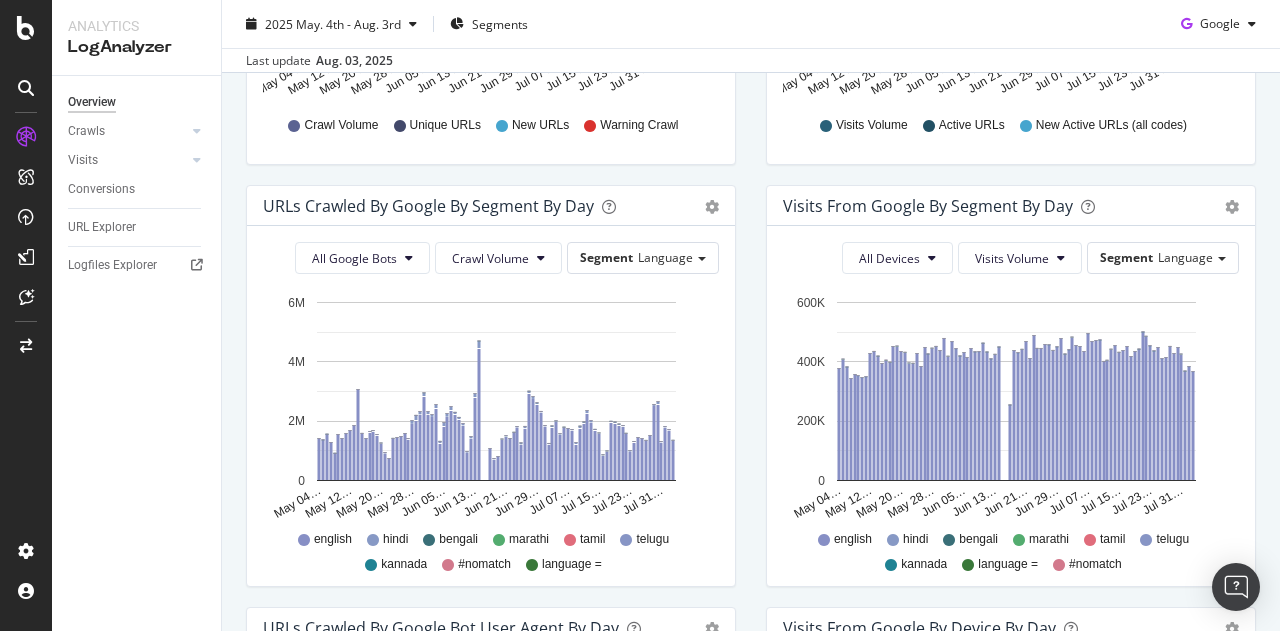 scroll, scrollTop: 600, scrollLeft: 0, axis: vertical 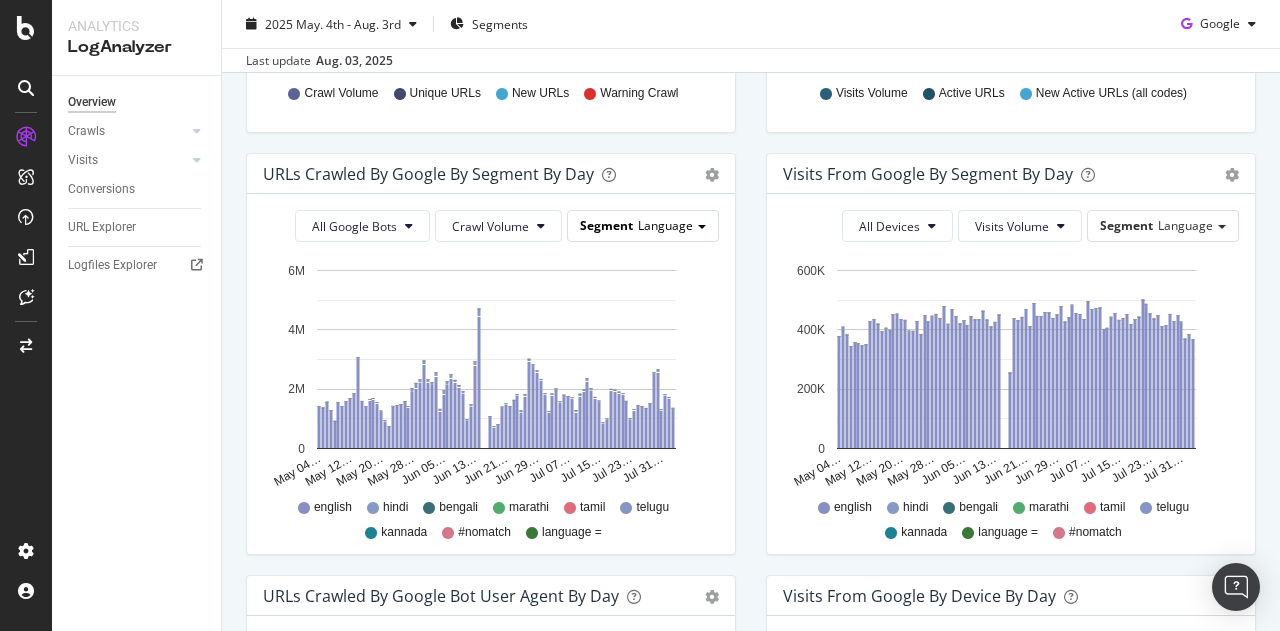 click on "Segment [LANGUAGE]" at bounding box center (643, 225) 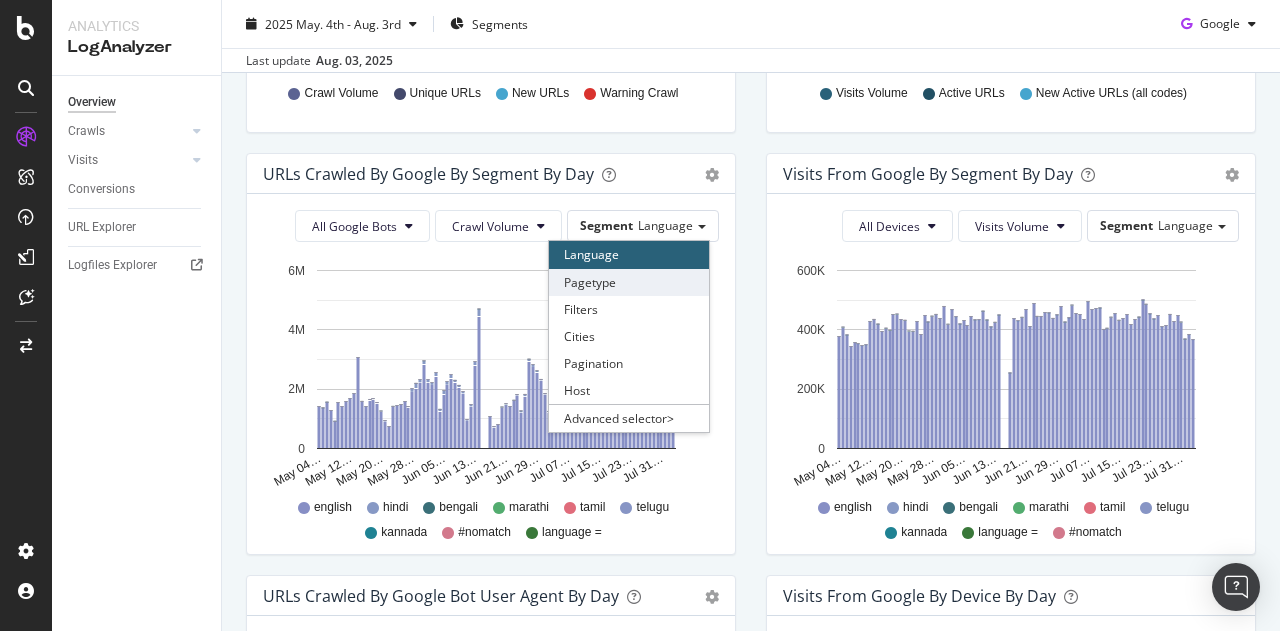 click on "Pagetype" at bounding box center (629, 282) 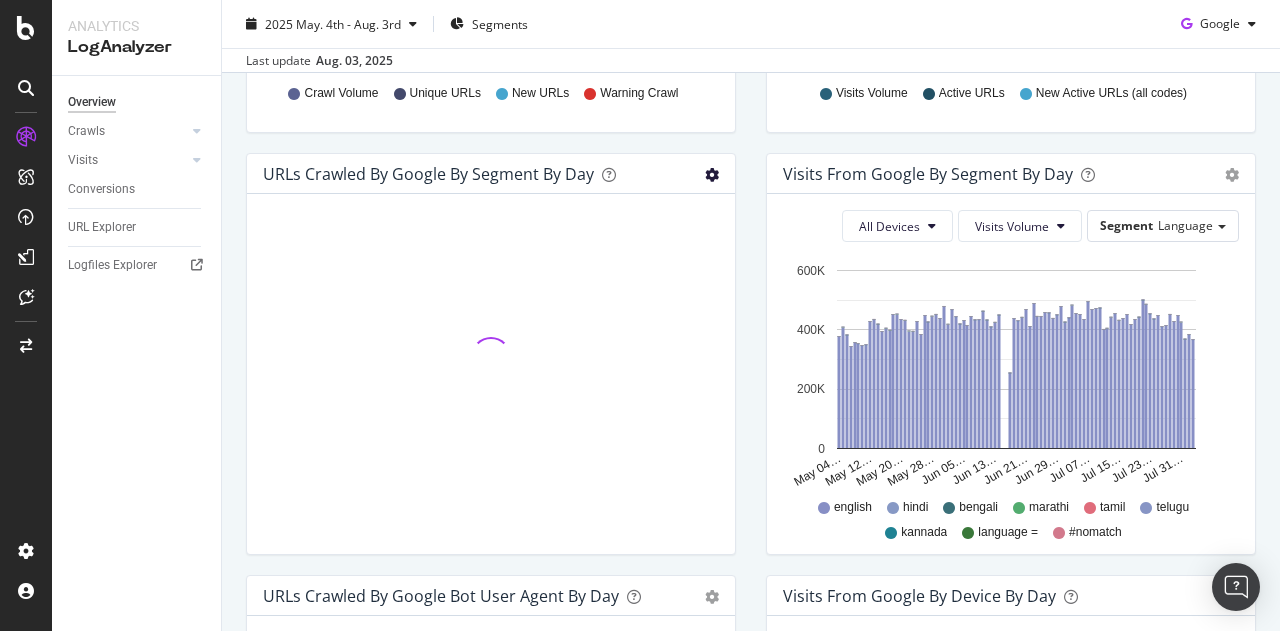 click at bounding box center [712, -247] 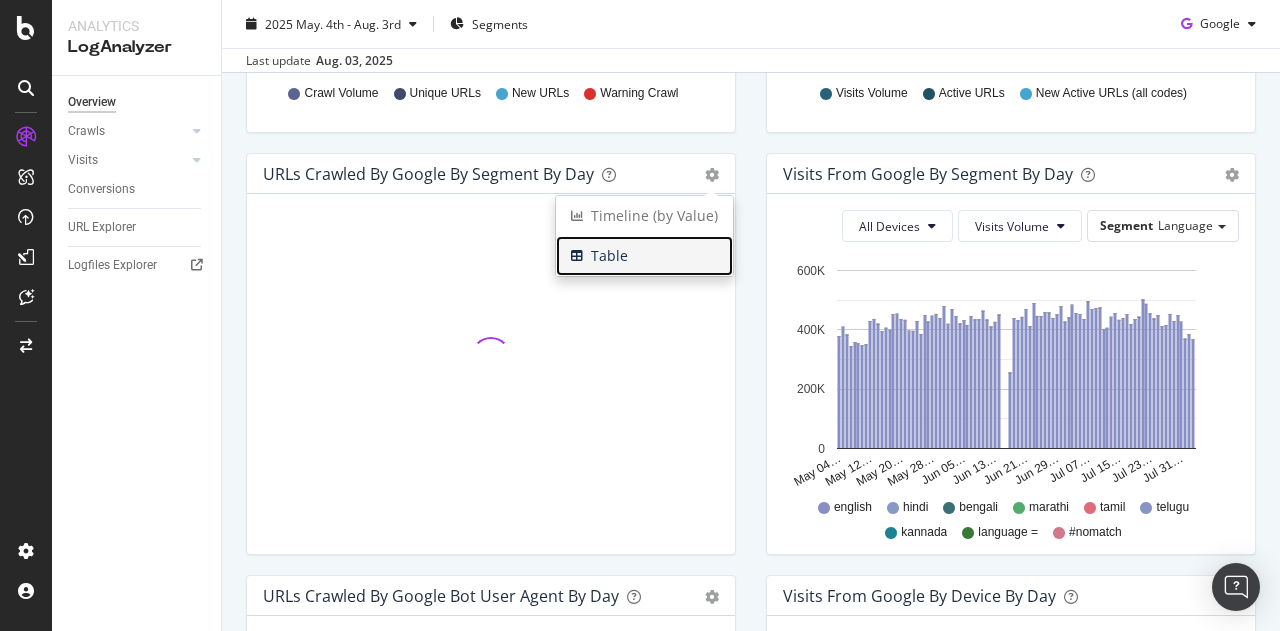 click on "Table" at bounding box center [644, 256] 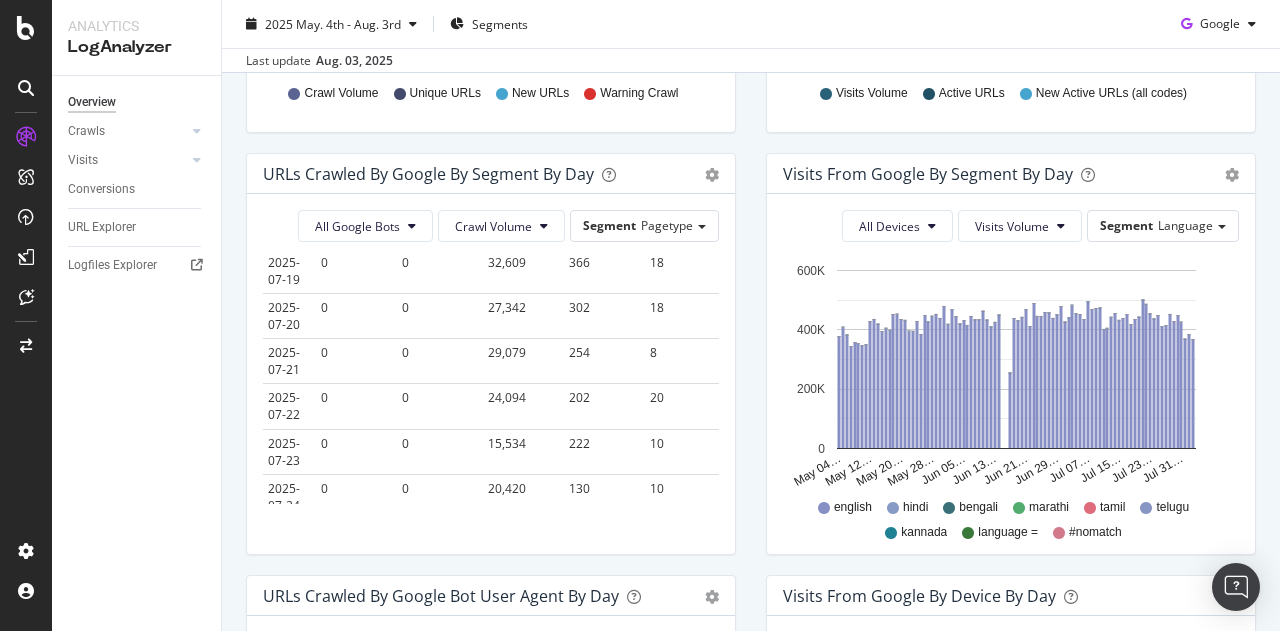 scroll, scrollTop: 3600, scrollLeft: 0, axis: vertical 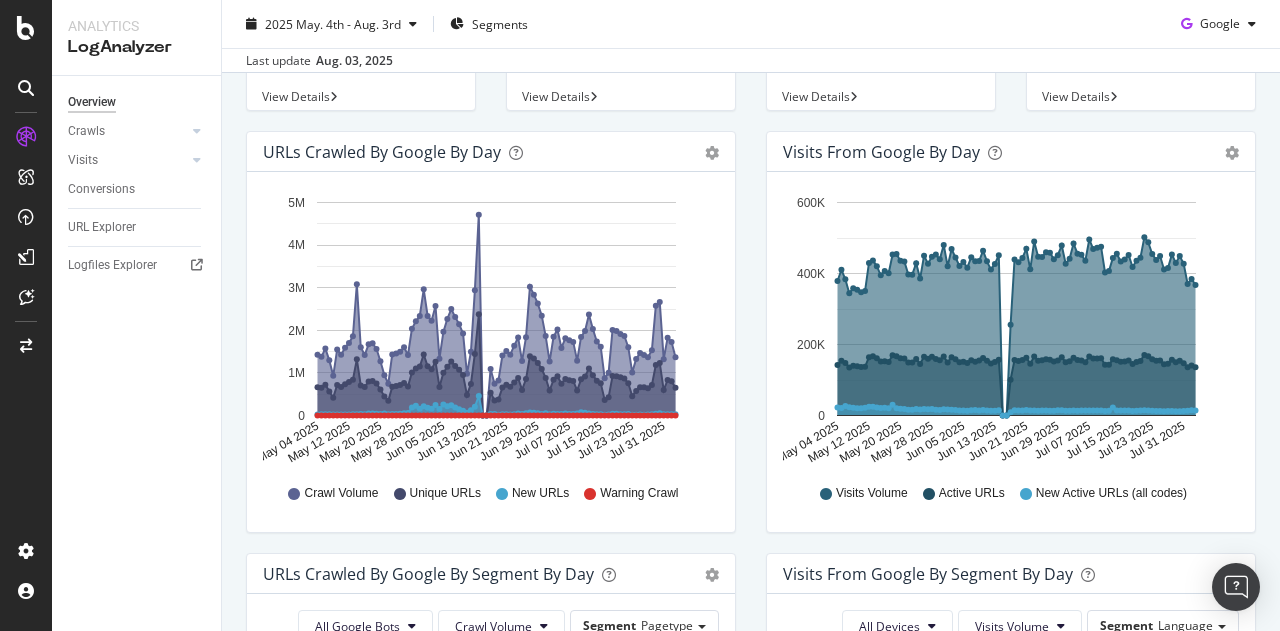 click on "URLs Crawled by Google by day Area Table" at bounding box center [491, 152] 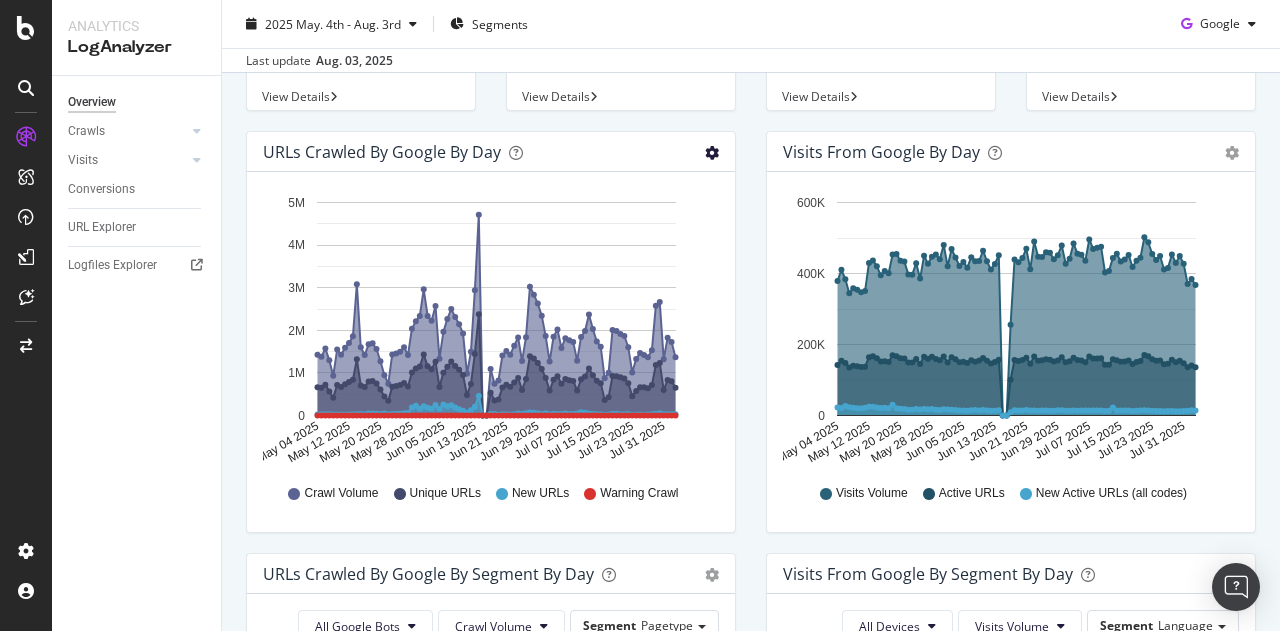click at bounding box center [712, 153] 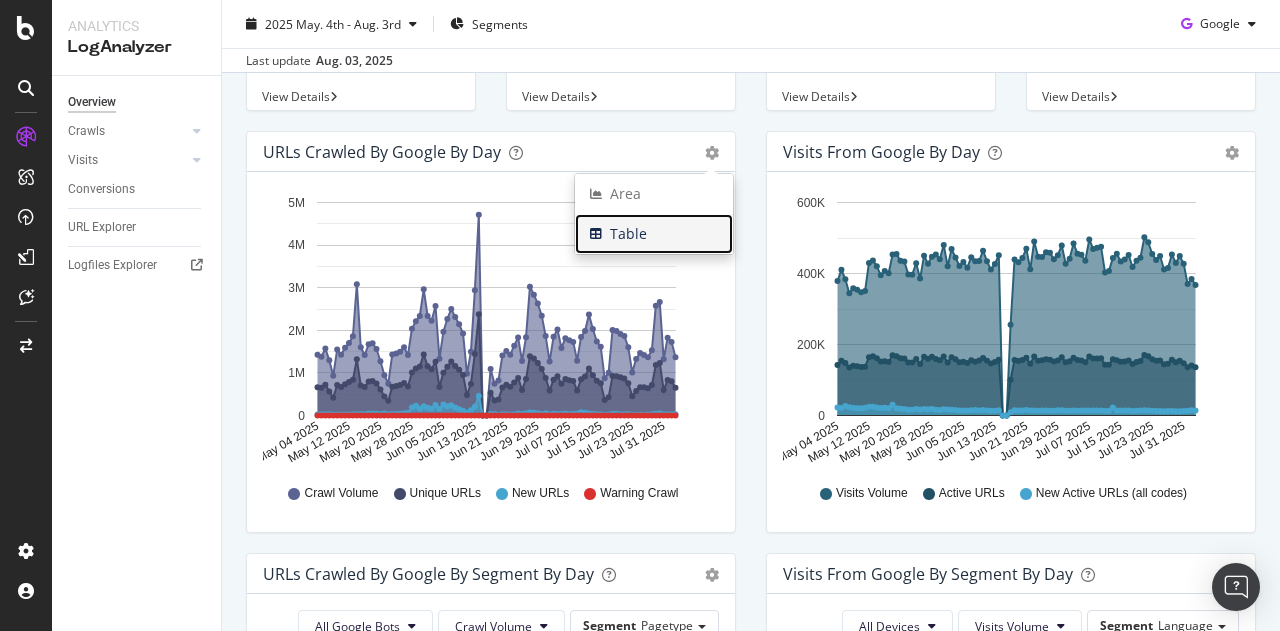 click on "Table" at bounding box center [654, 234] 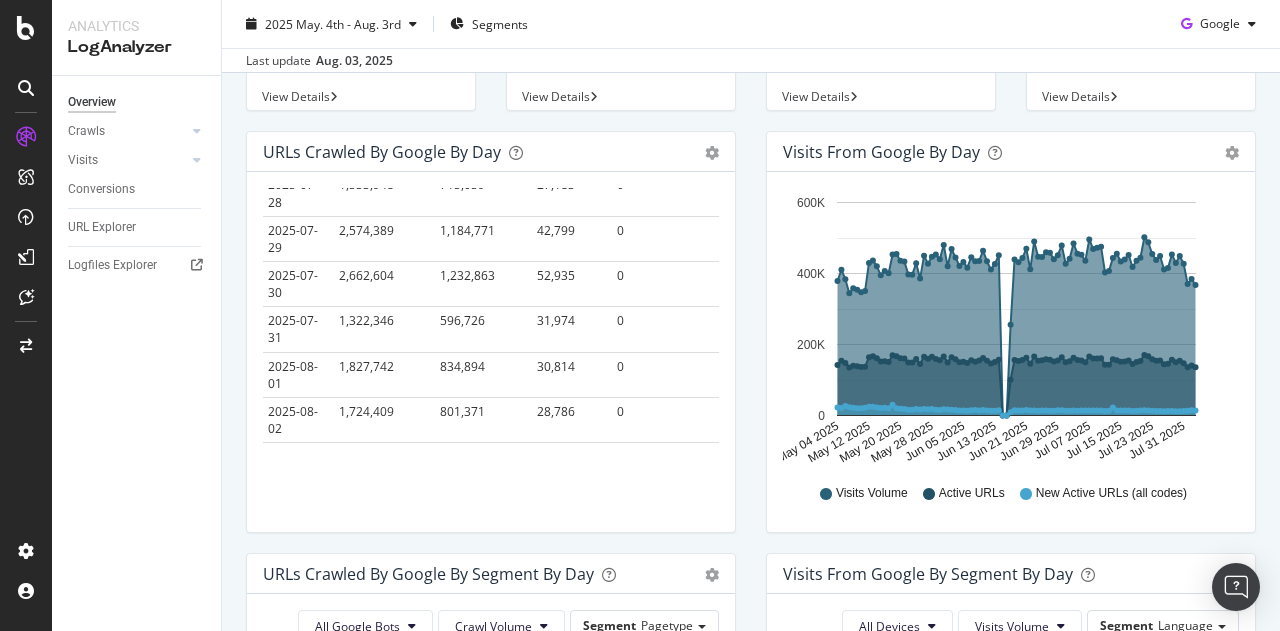 scroll, scrollTop: 3916, scrollLeft: 0, axis: vertical 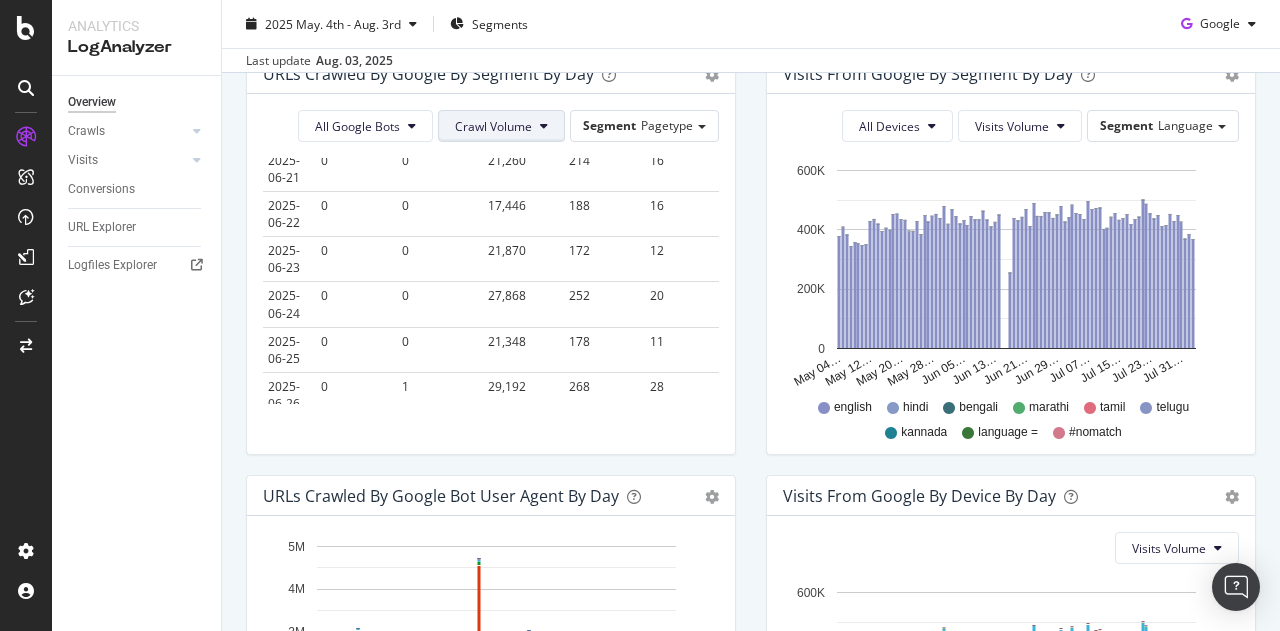 click on "Crawl Volume" at bounding box center (493, 126) 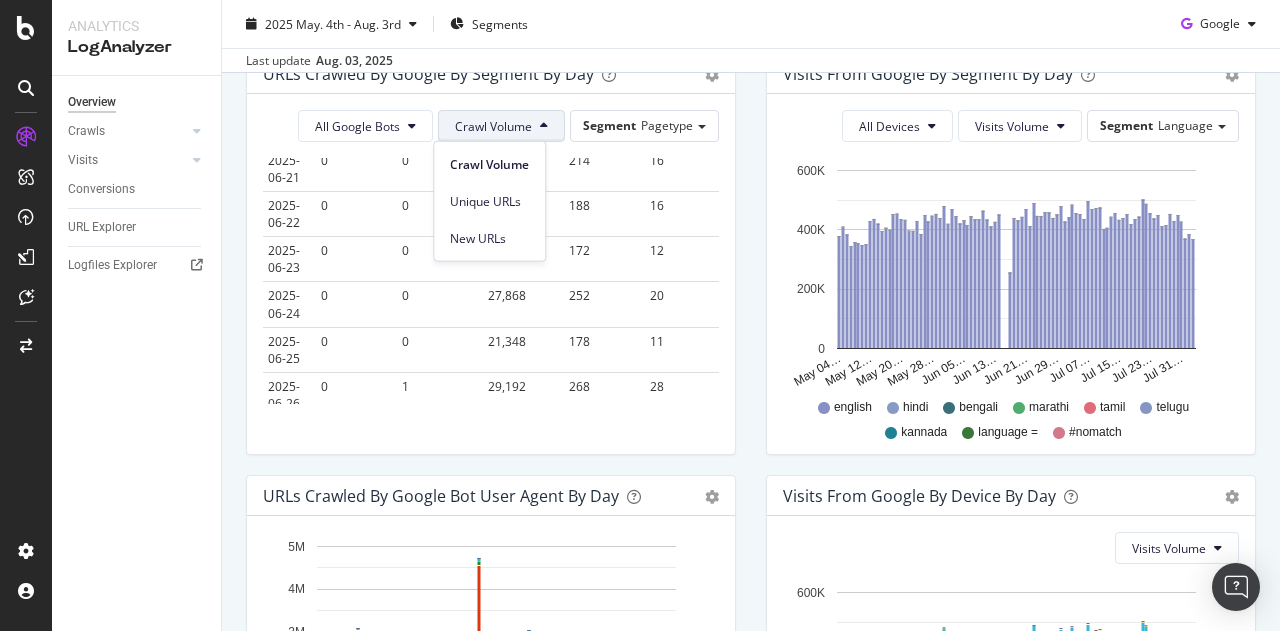 click on "Crawl Volume" at bounding box center (493, 126) 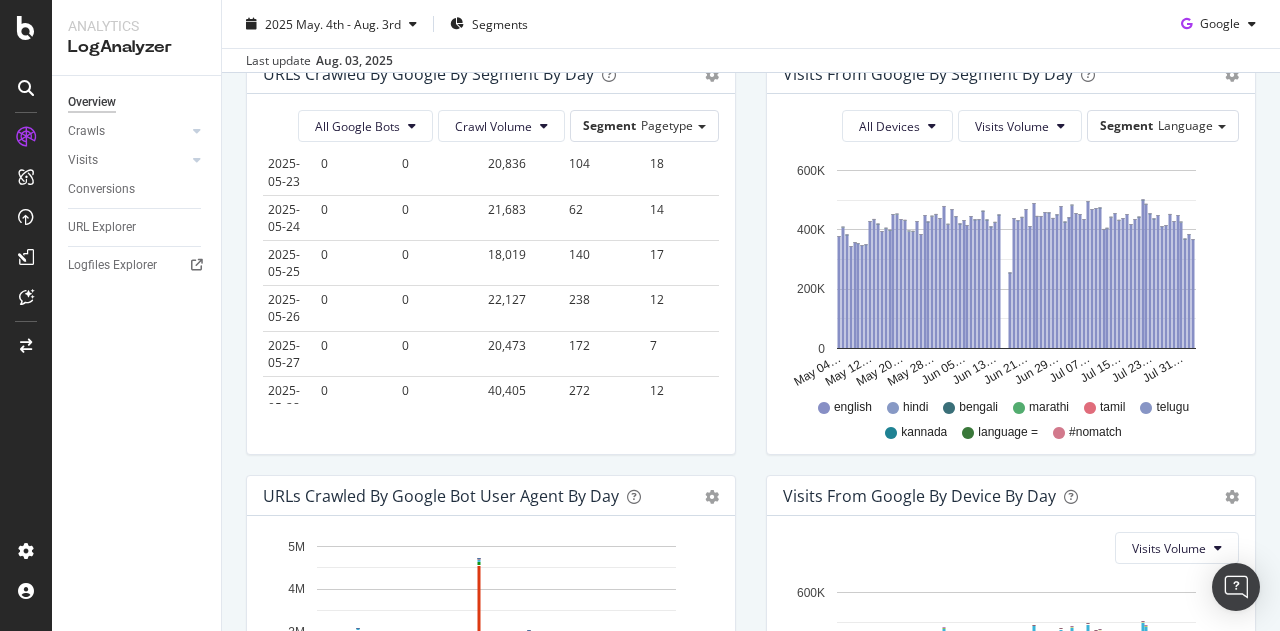 scroll, scrollTop: 5, scrollLeft: 0, axis: vertical 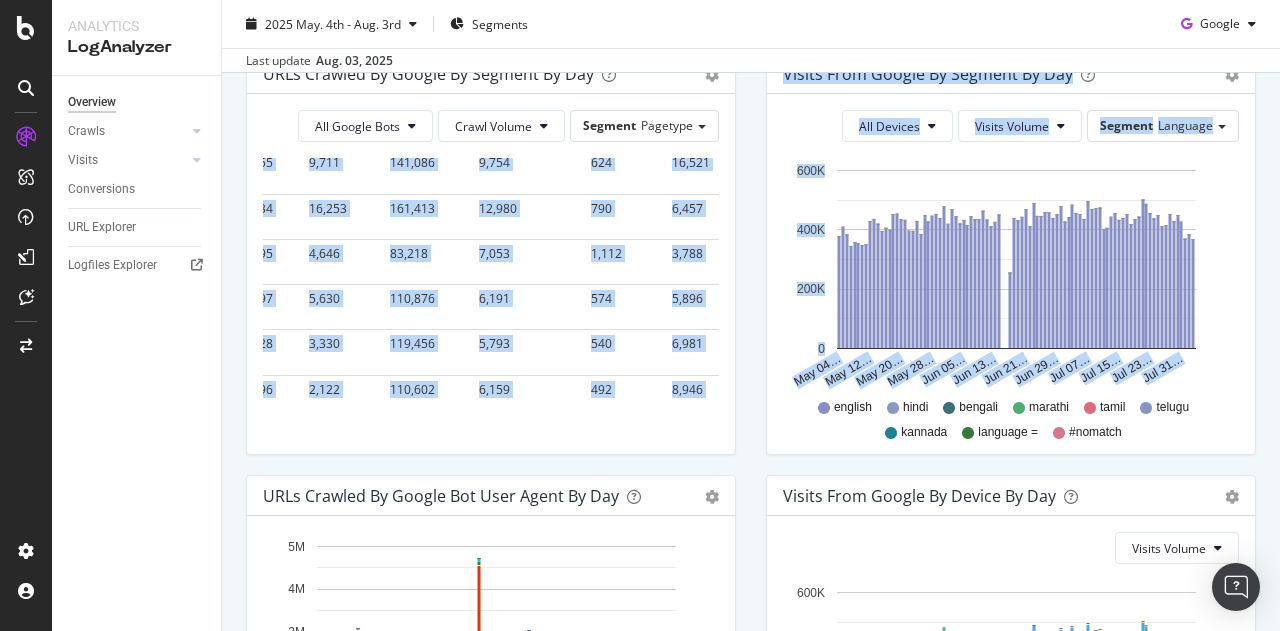 drag, startPoint x: 270, startPoint y: 243, endPoint x: 756, endPoint y: 461, distance: 532.65375 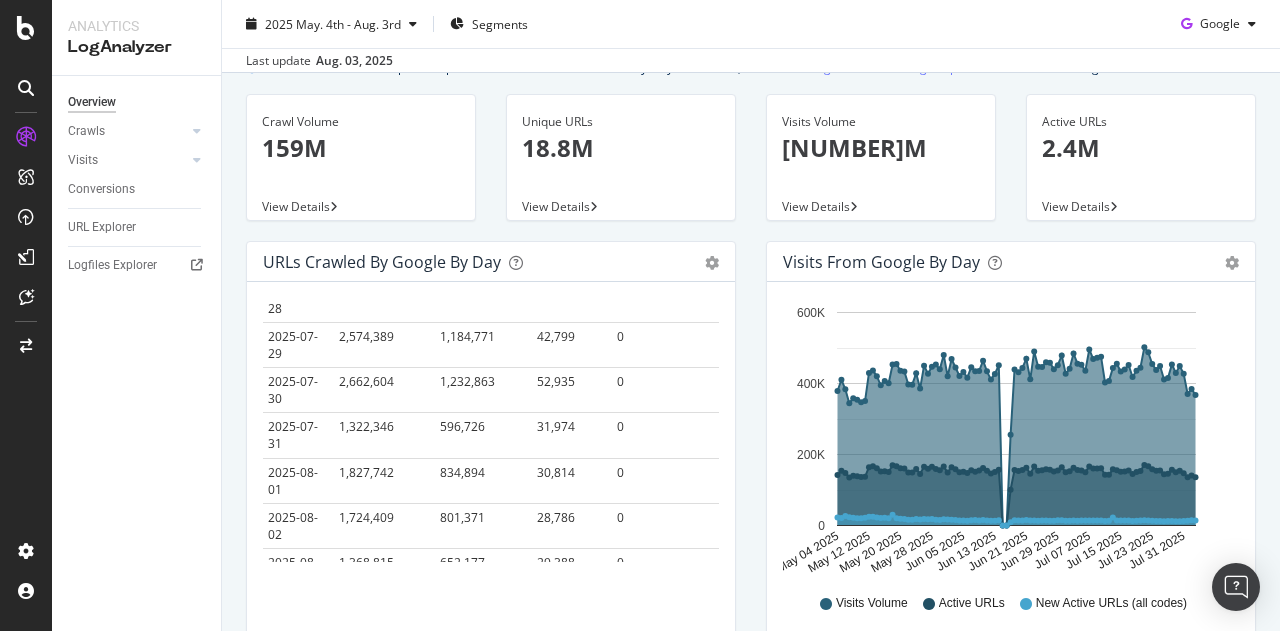 scroll, scrollTop: 200, scrollLeft: 0, axis: vertical 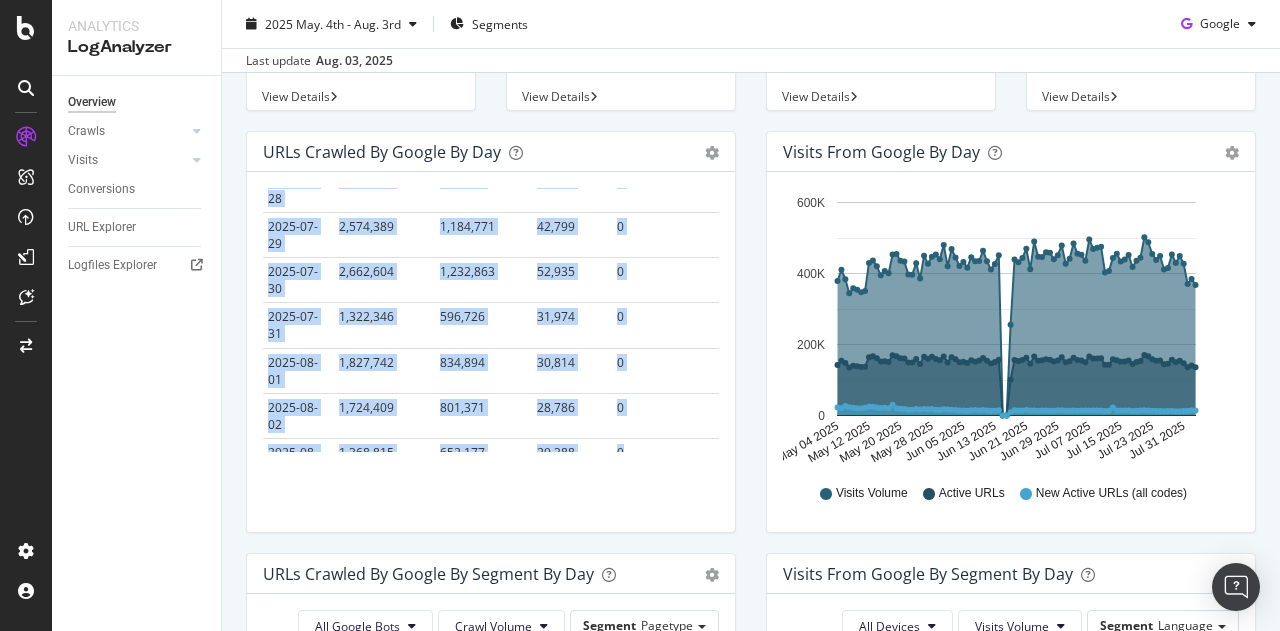 drag, startPoint x: 268, startPoint y: 203, endPoint x: 633, endPoint y: 426, distance: 427.73123 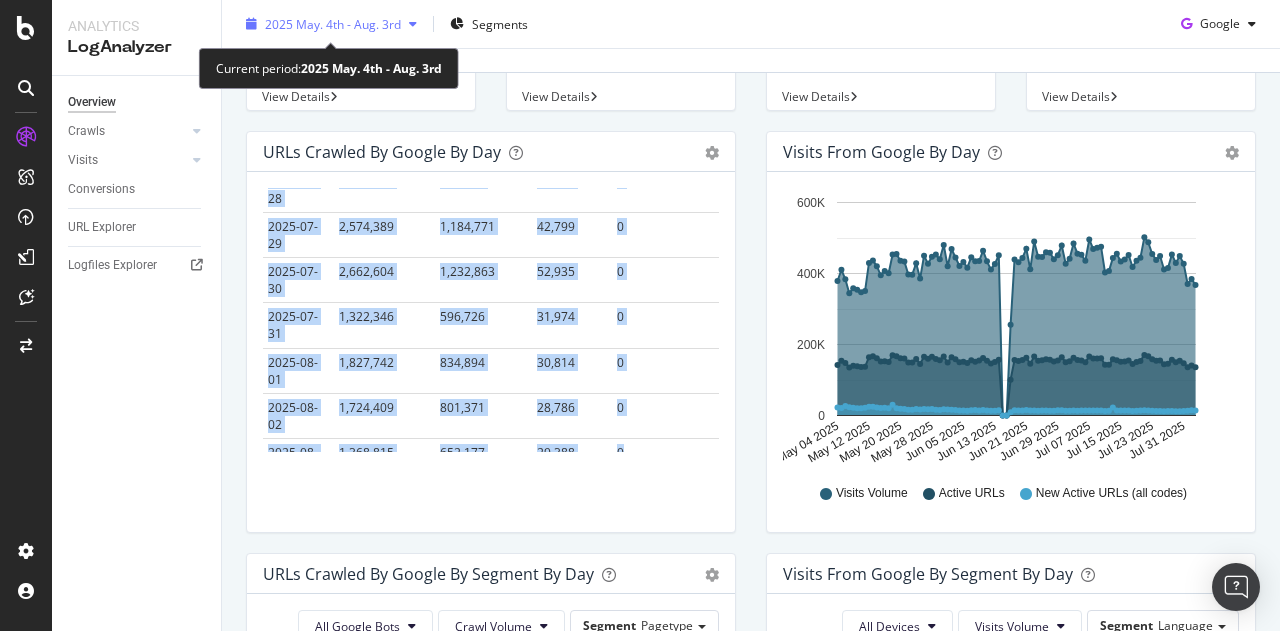 click on "2025 May. 4th - Aug. 3rd" at bounding box center (331, 24) 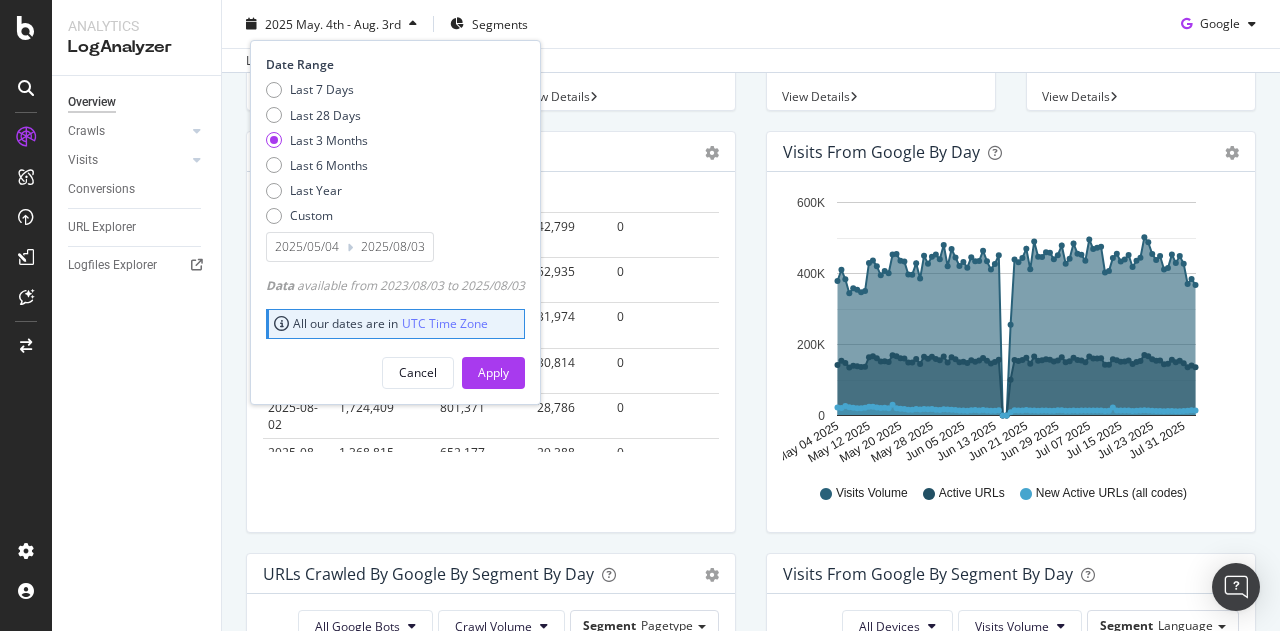 click on "URLs Crawled by Google by day" at bounding box center (469, 152) 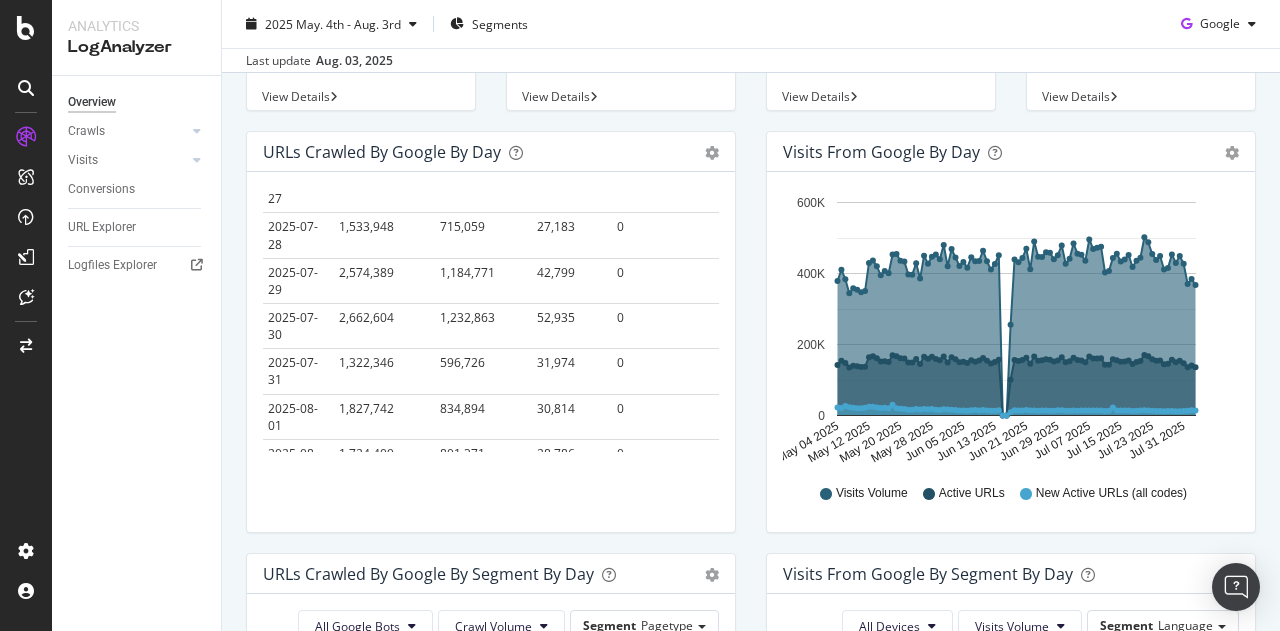 scroll, scrollTop: 3916, scrollLeft: 0, axis: vertical 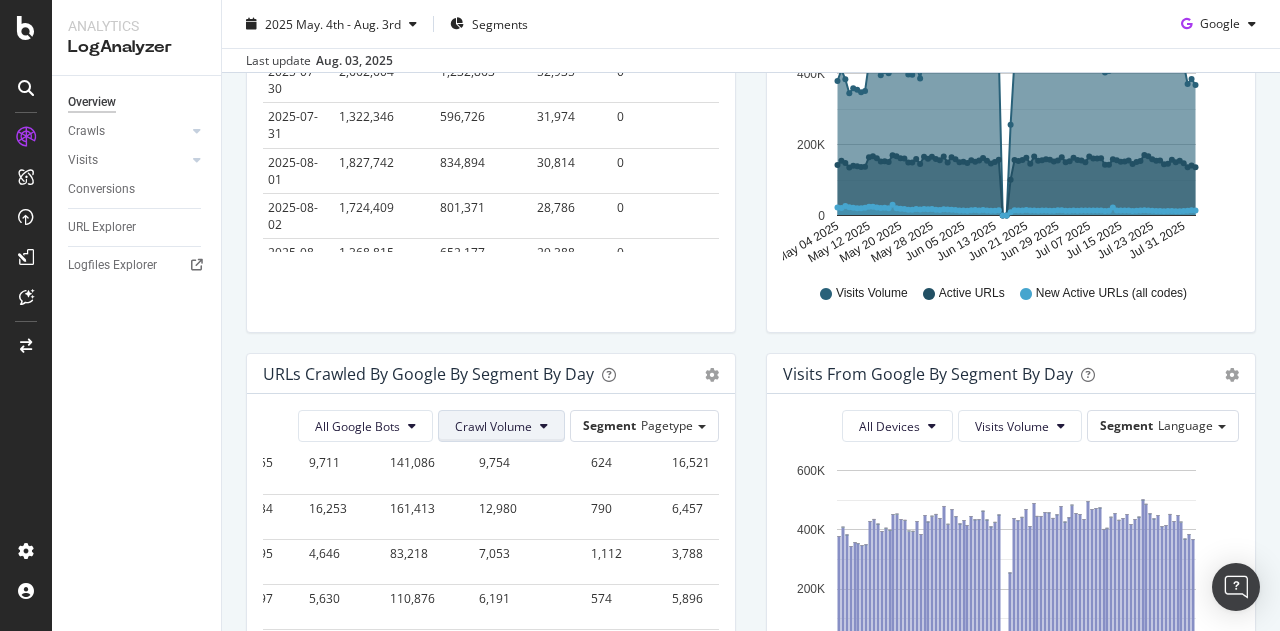 click on "Crawl Volume" at bounding box center (493, 426) 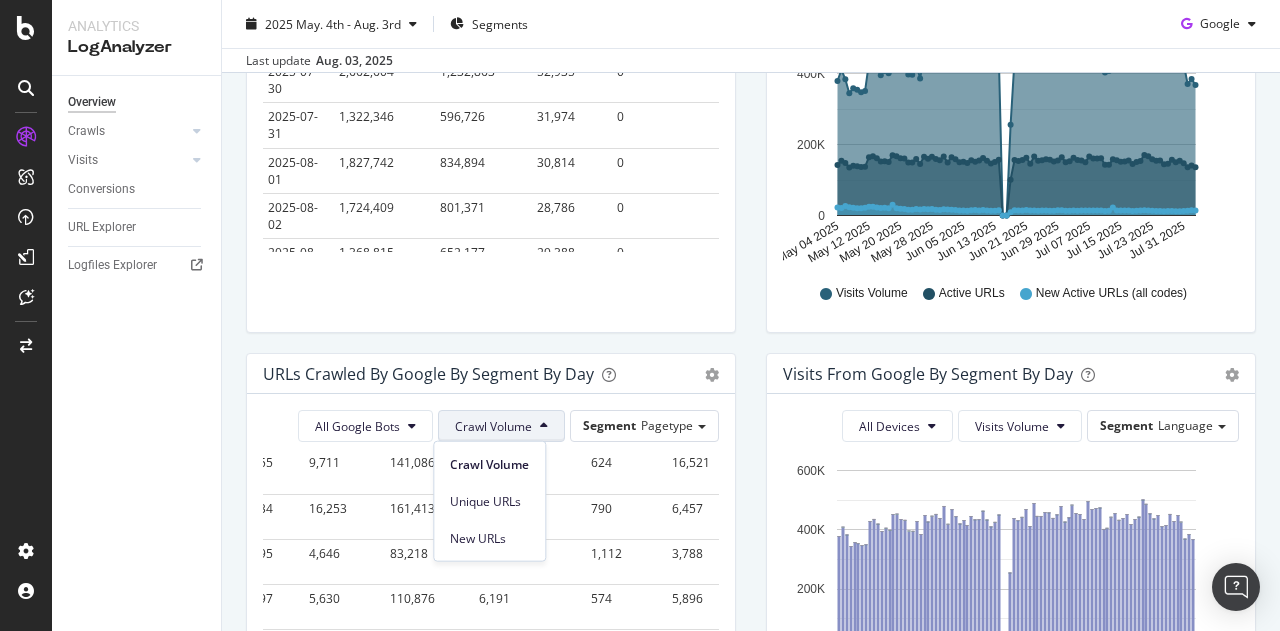 click on "Unique URLs" at bounding box center (489, 497) 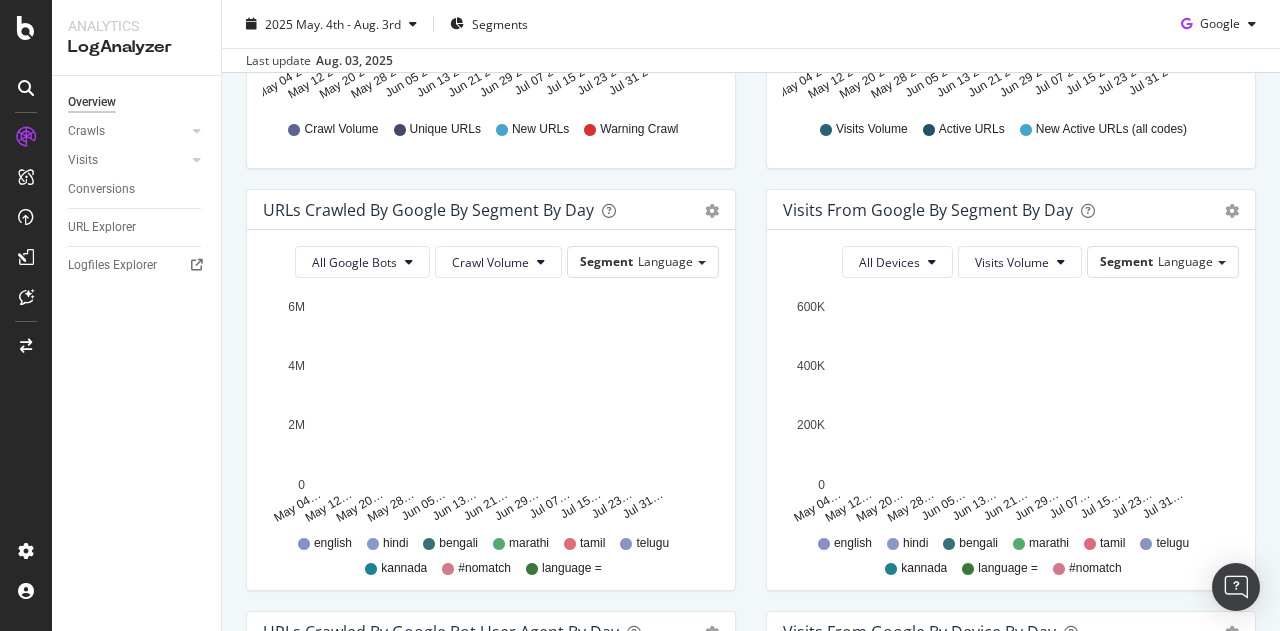 scroll, scrollTop: 600, scrollLeft: 0, axis: vertical 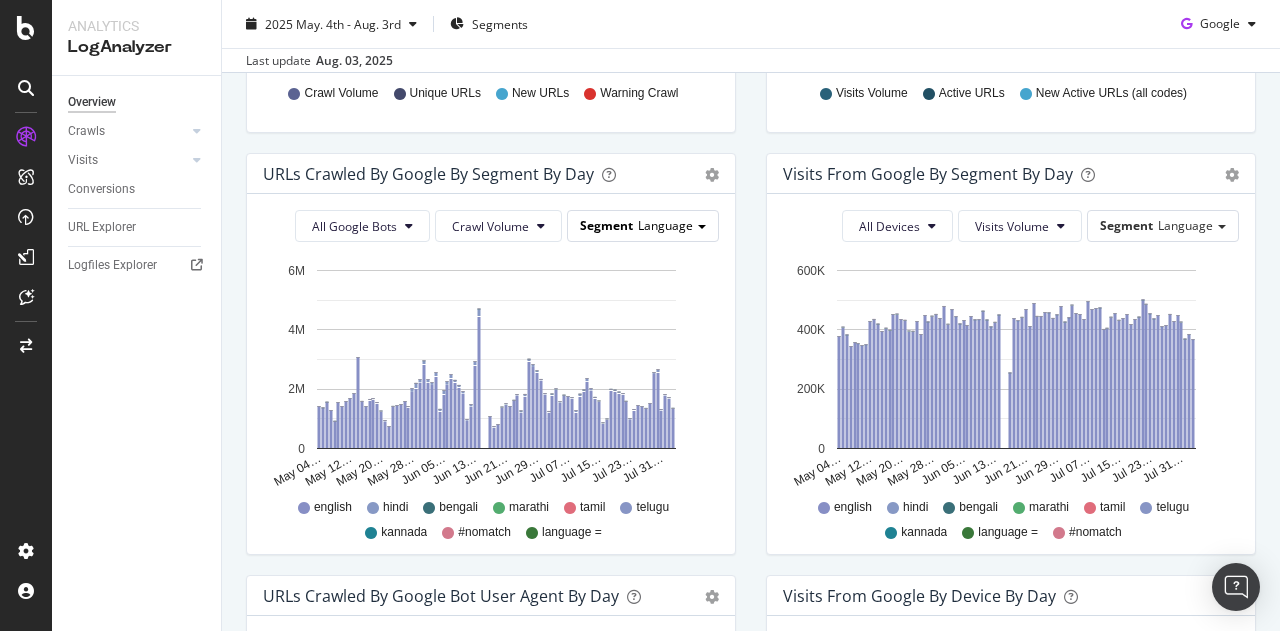 click on "Segment" at bounding box center [606, 225] 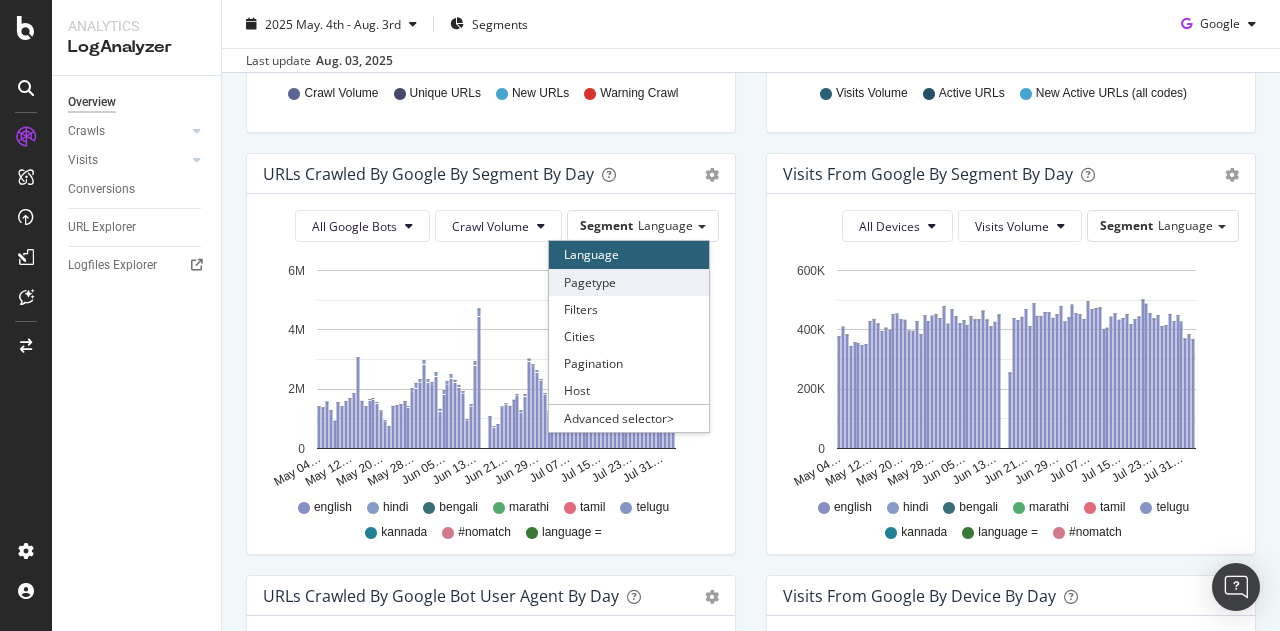 click on "Pagetype" at bounding box center [629, 282] 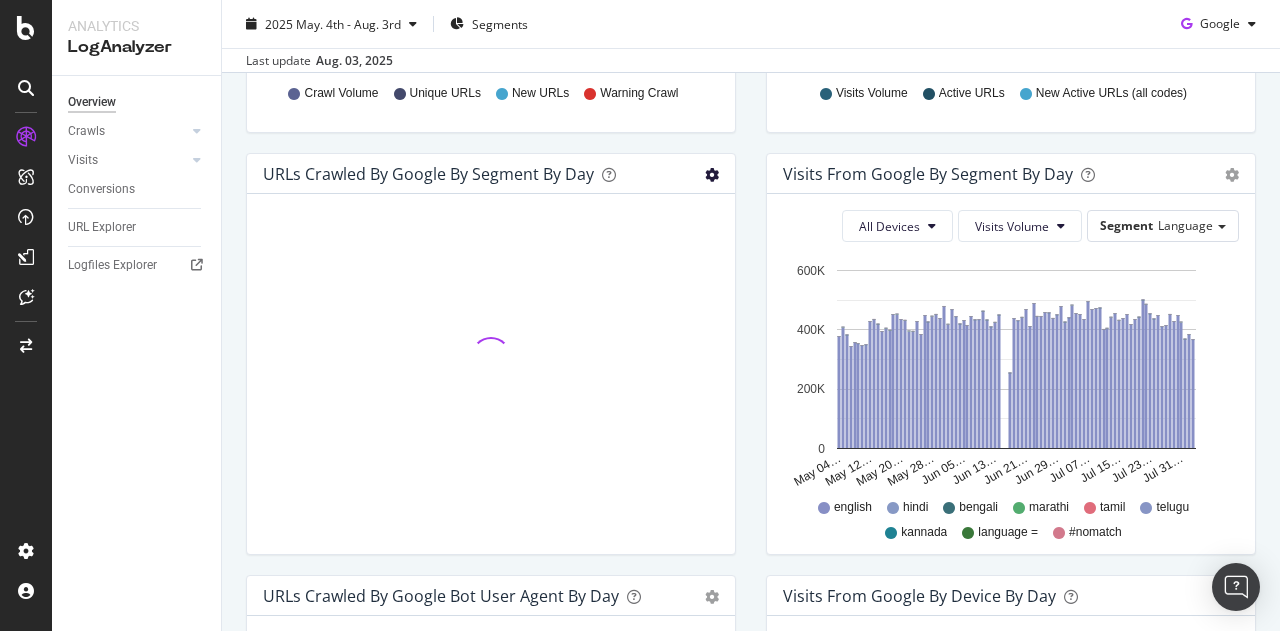 click at bounding box center [712, -247] 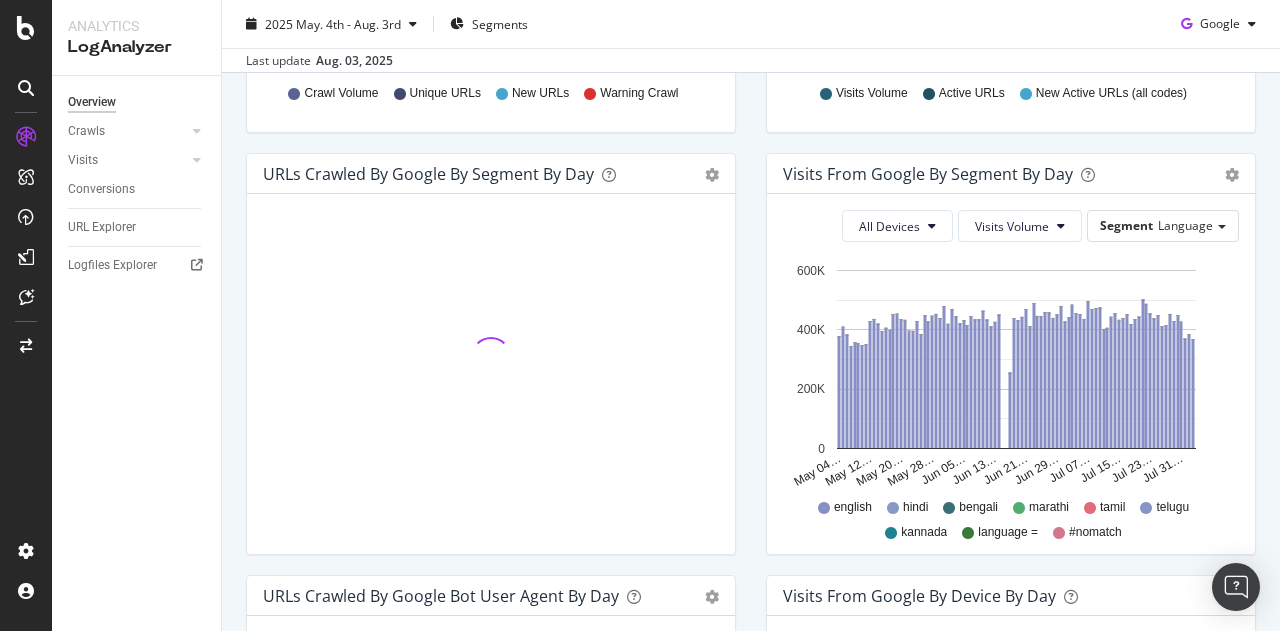 click on "Table" at bounding box center [0, 0] 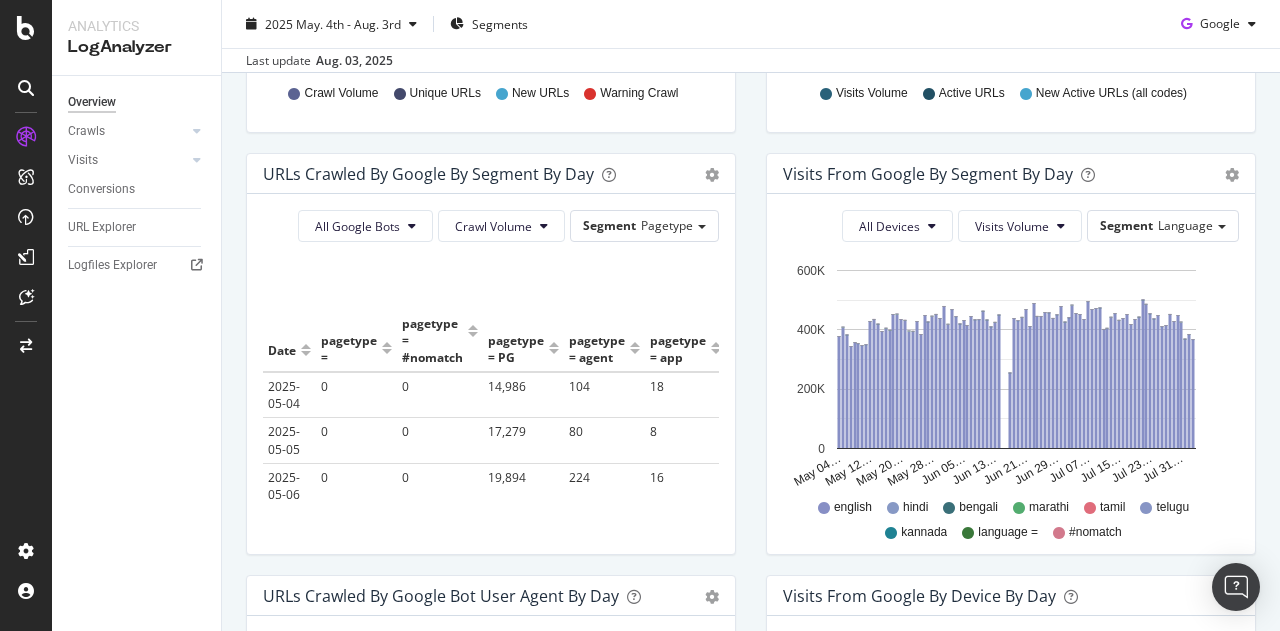 click on "All Google Bots Crawl Volume Segment Pagetype Hold CTRL while clicking to filter the report. Date pagetype =  pagetype = #nomatch pagetype = PG pagetype = agent pagetype = app pagetype = brokers pagetype = builders pagetype = buy-builders pagetype = buy-building pagetype = buy-establishment pagetype = buy-home-page pagetype = buy-project-dedicated-pages pagetype = buy-resale-dedicated-pages pagetype = buy-serp pagetype = buying-guide pagetype = calculators pagetype = commercial pagetype = edge pagetype = home pagetype = home-loans pagetype = ifsc-code pagetype = international pagetype = landmarks pagetype = new-agent pagetype = new-buy pagetype = new-buy-builders pagetype = new-buy-building pagetype = new-buy-home-page pagetype = new-buy-project-dedicated-pages pagetype = new-buy-resale-dedicated-pages pagetype = new-buy-serp pagetype = new-rent pagetype = new-rent-dedicated-pages pagetype = new-rent-home-page pagetype = news pagetype = overview pagetype = pin-code pagetype = price-trends pagetype = rent 0 0" at bounding box center (491, 374) 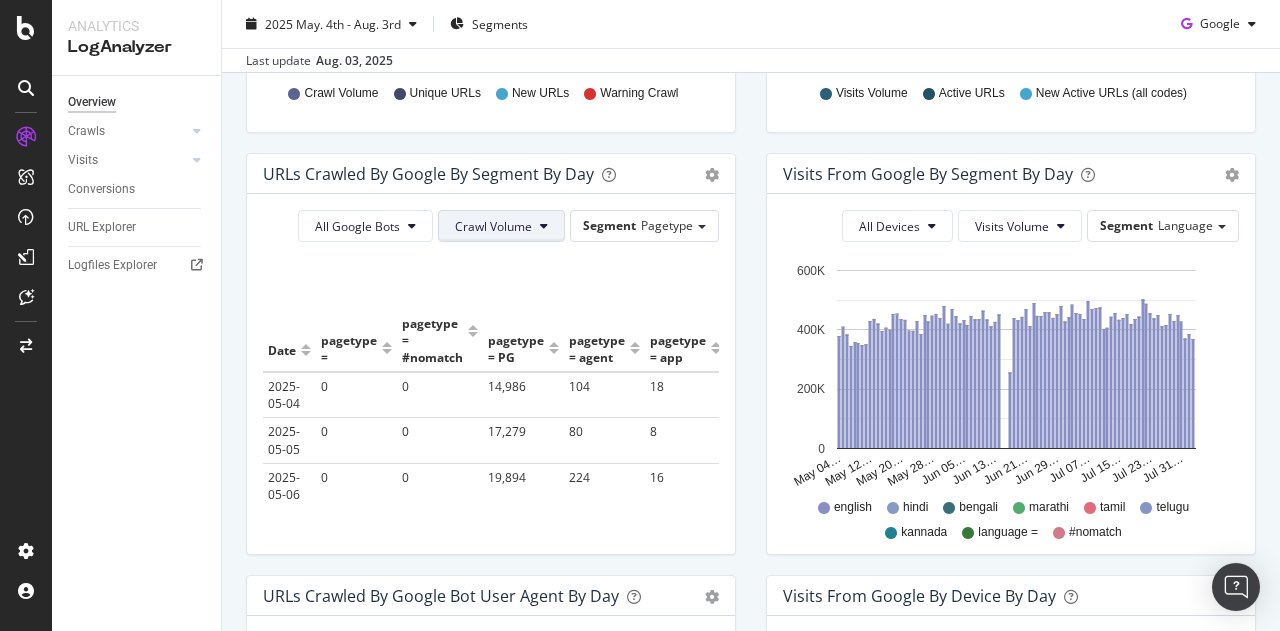 click on "Crawl Volume" at bounding box center [493, 226] 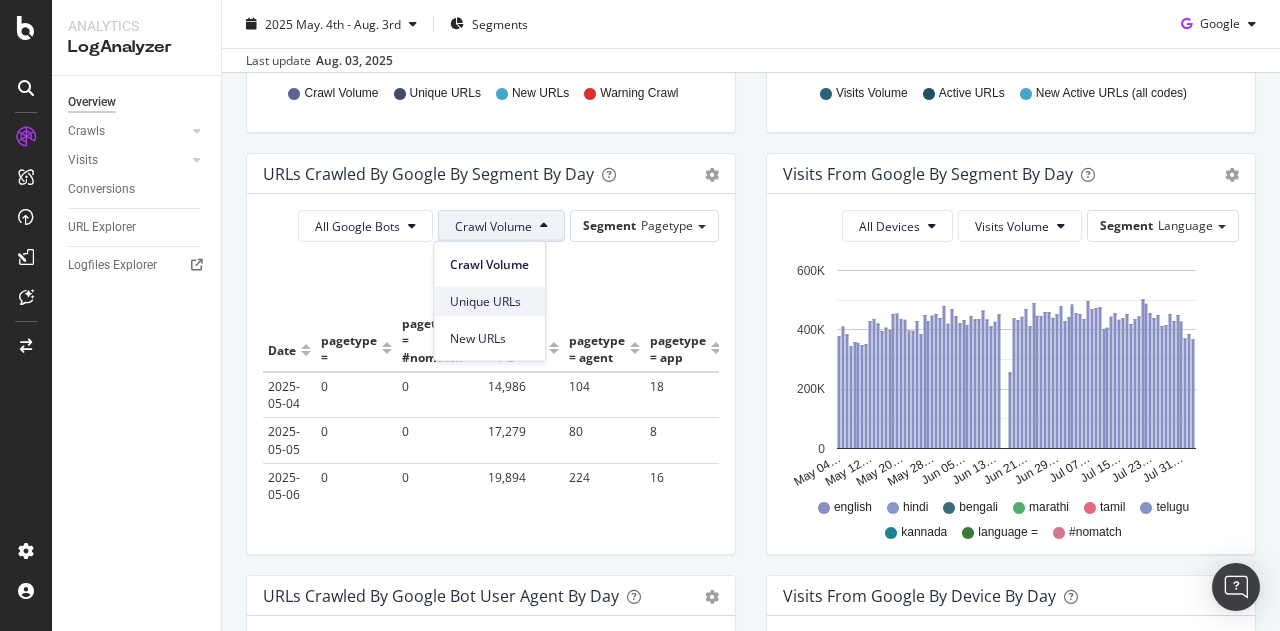 click on "Unique URLs" at bounding box center [489, 301] 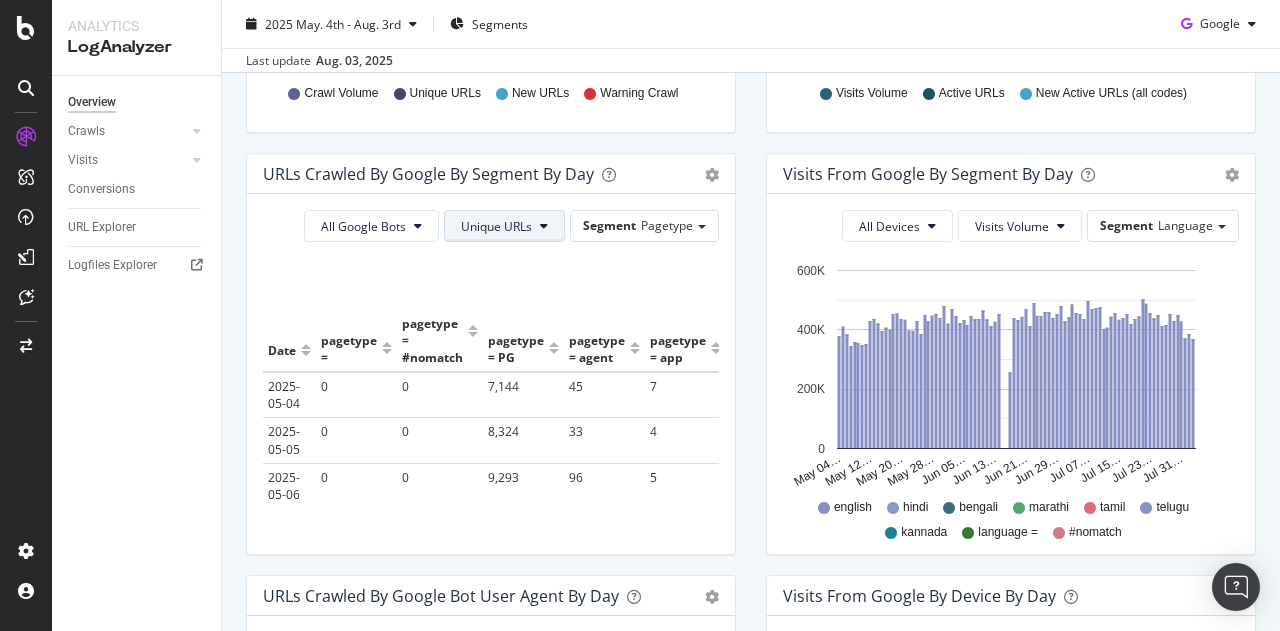 click on "Unique URLs" at bounding box center (496, 226) 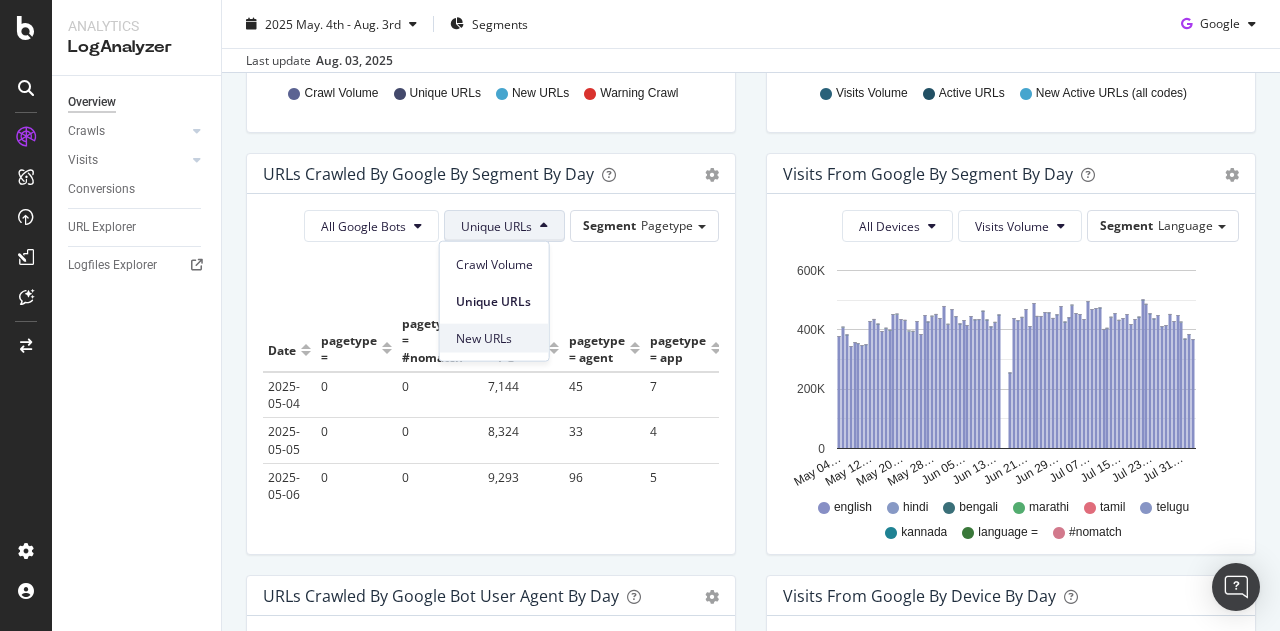 click on "New URLs" at bounding box center (494, 338) 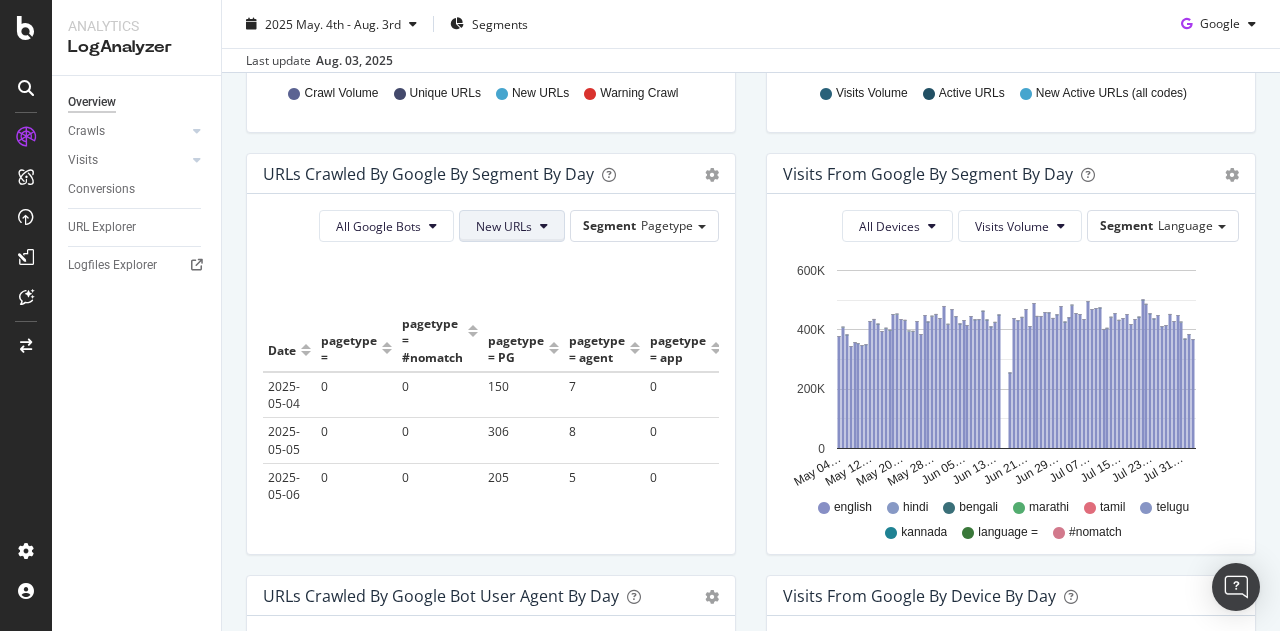 click on "New URLs" at bounding box center [504, 226] 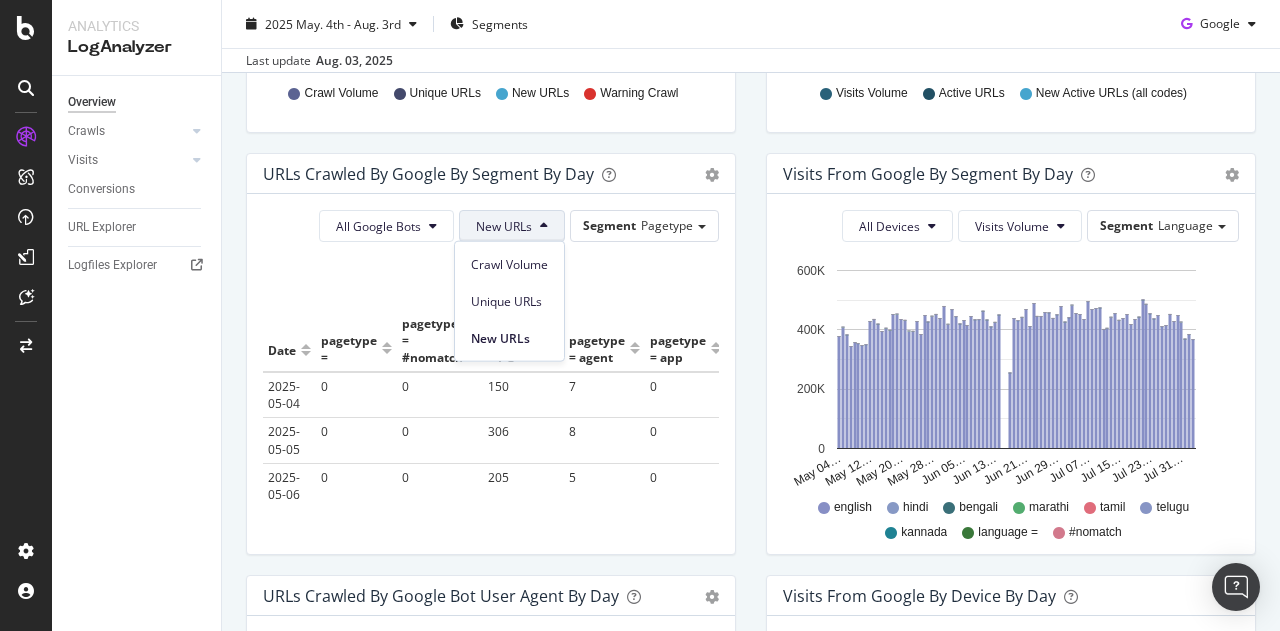 click on "Crawl Volume" at bounding box center [509, 264] 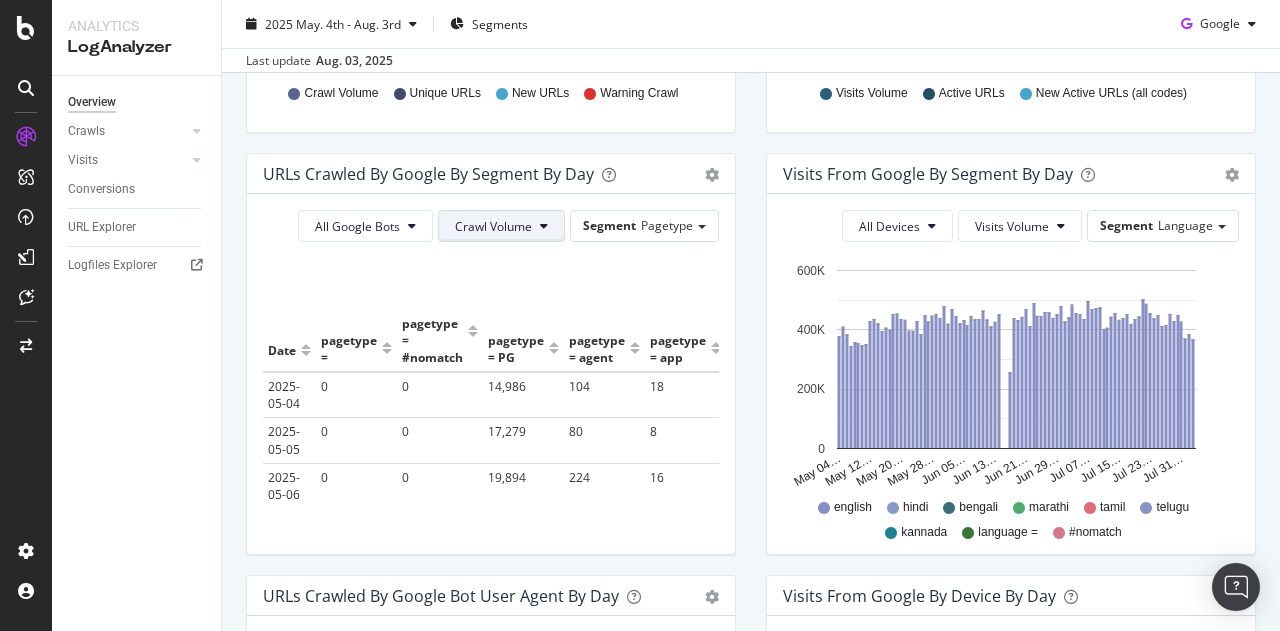click on "Crawl Volume" at bounding box center [493, 226] 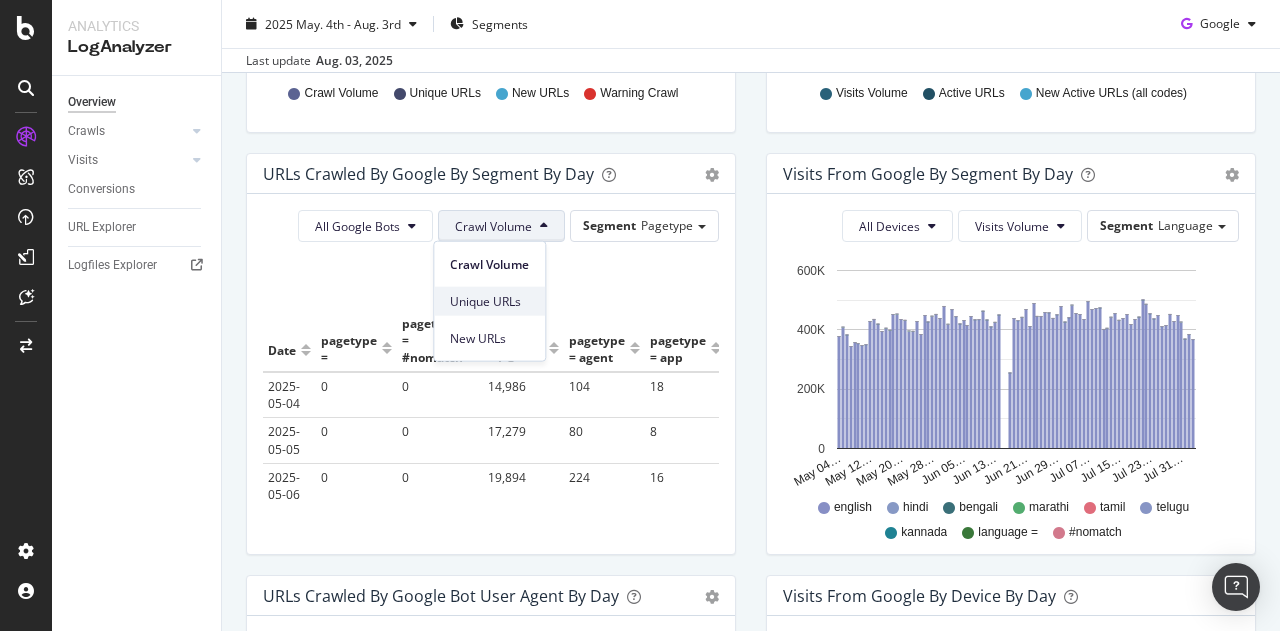 click on "Unique URLs" at bounding box center (489, 301) 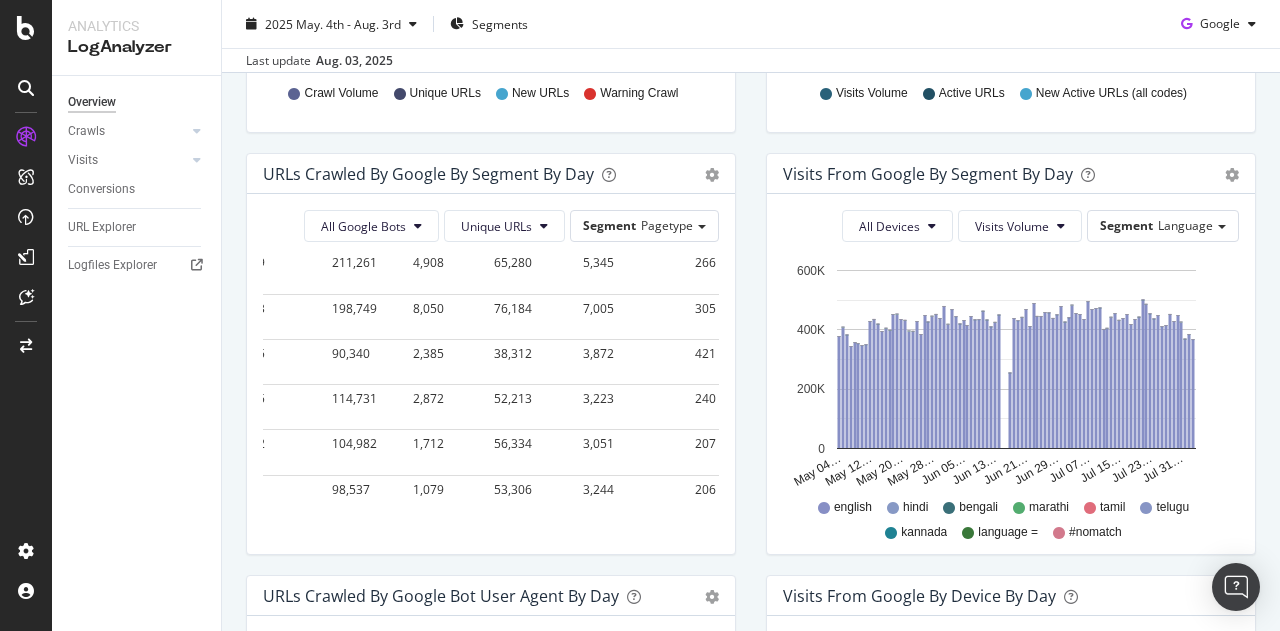 scroll, scrollTop: 4018, scrollLeft: 3382, axis: both 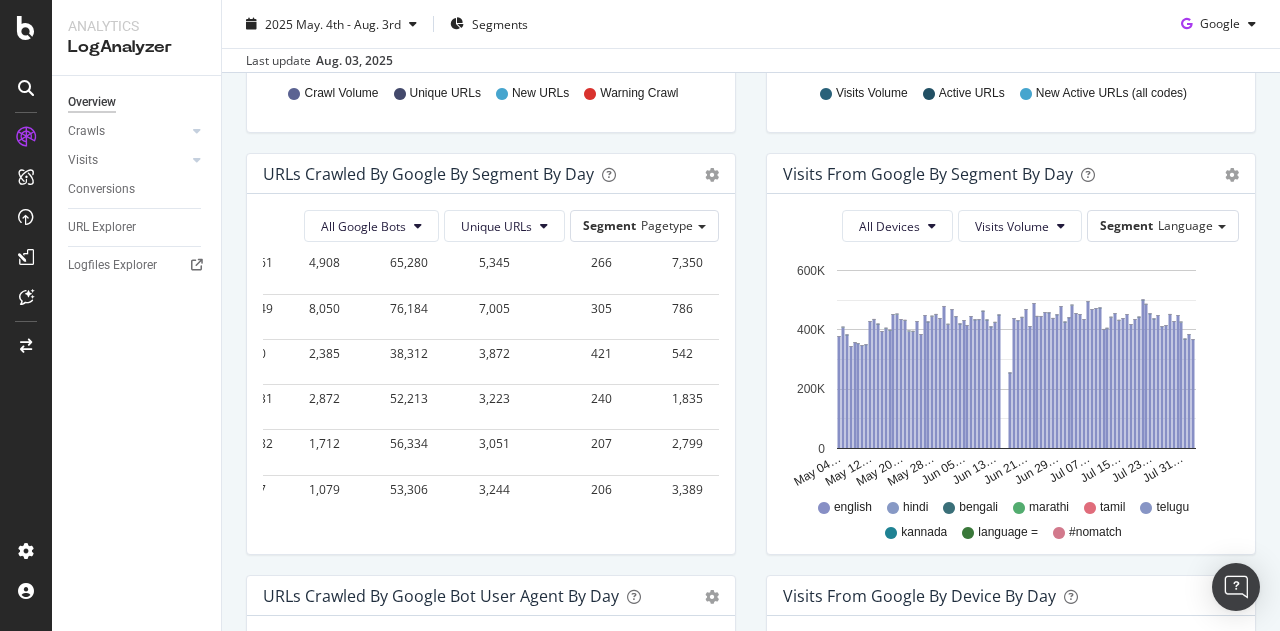 copy 